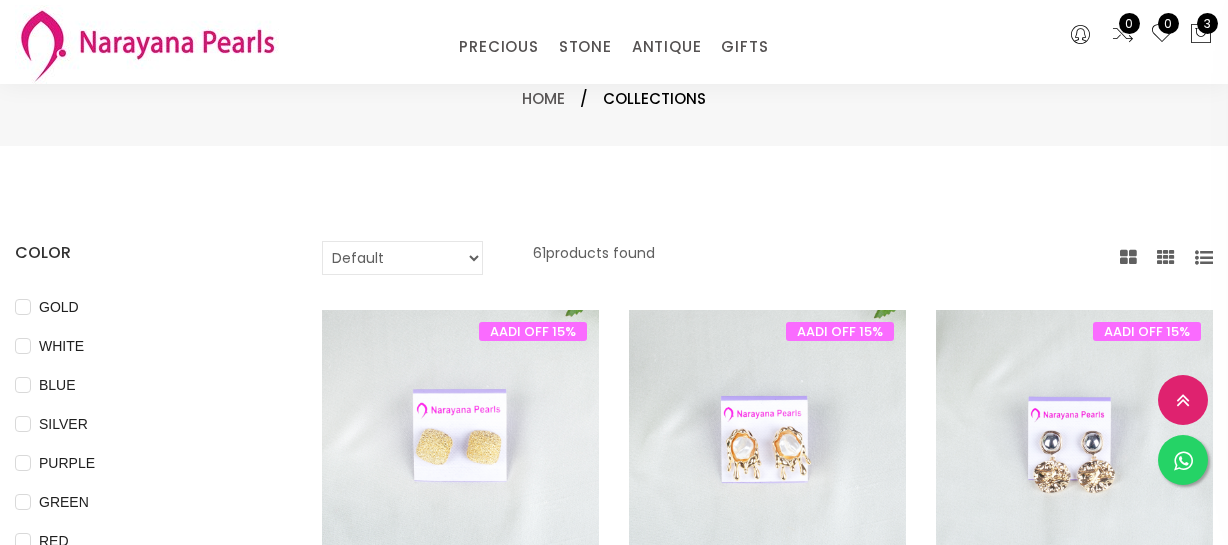 select on "INR" 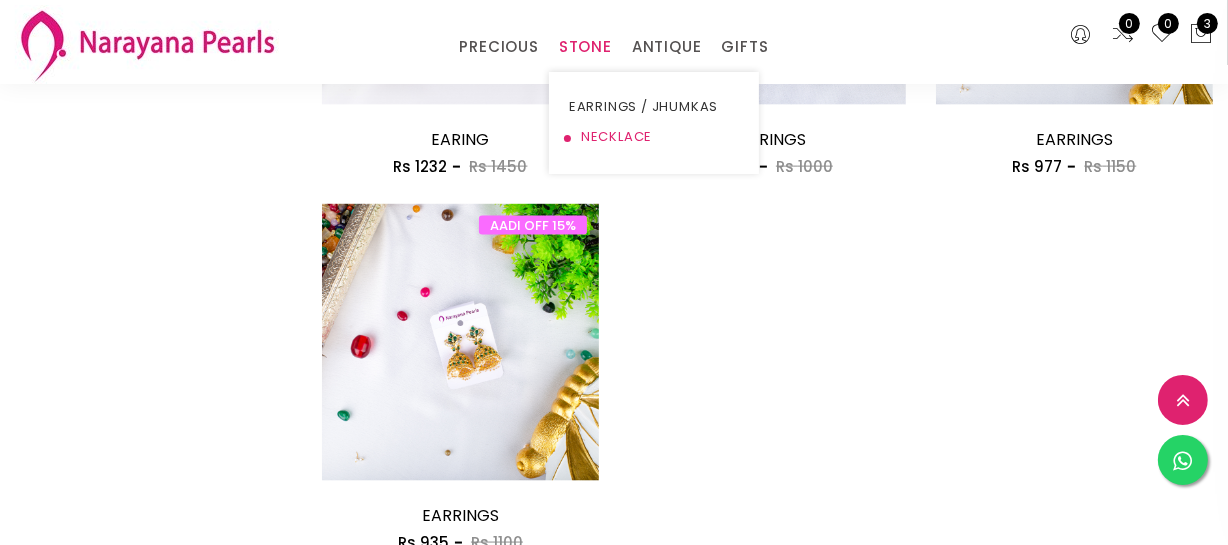 click on "NECKLACE" at bounding box center (654, 137) 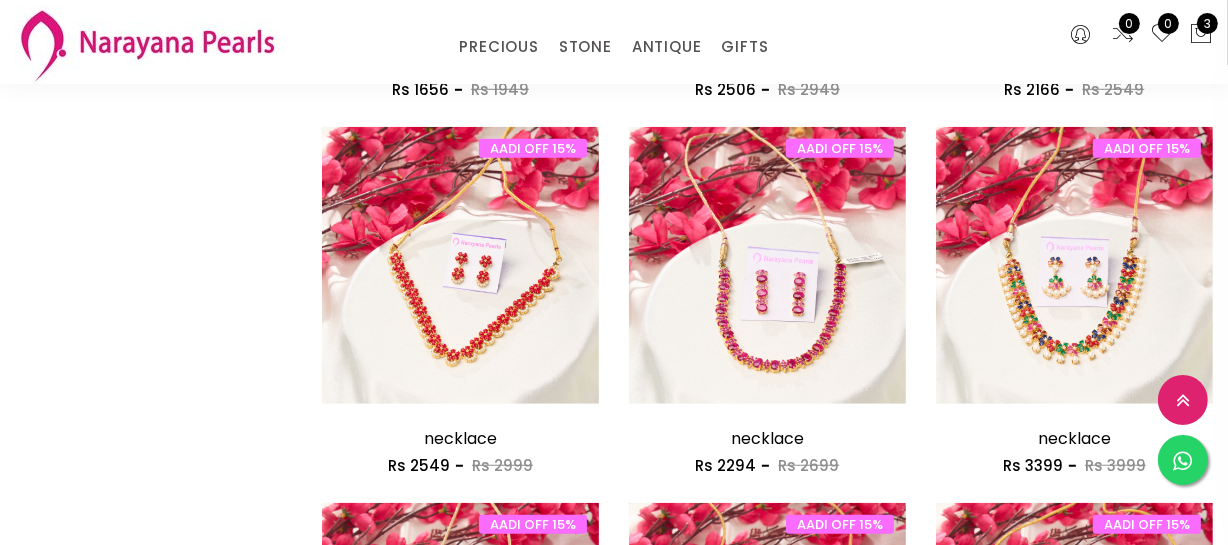scroll, scrollTop: 1363, scrollLeft: 0, axis: vertical 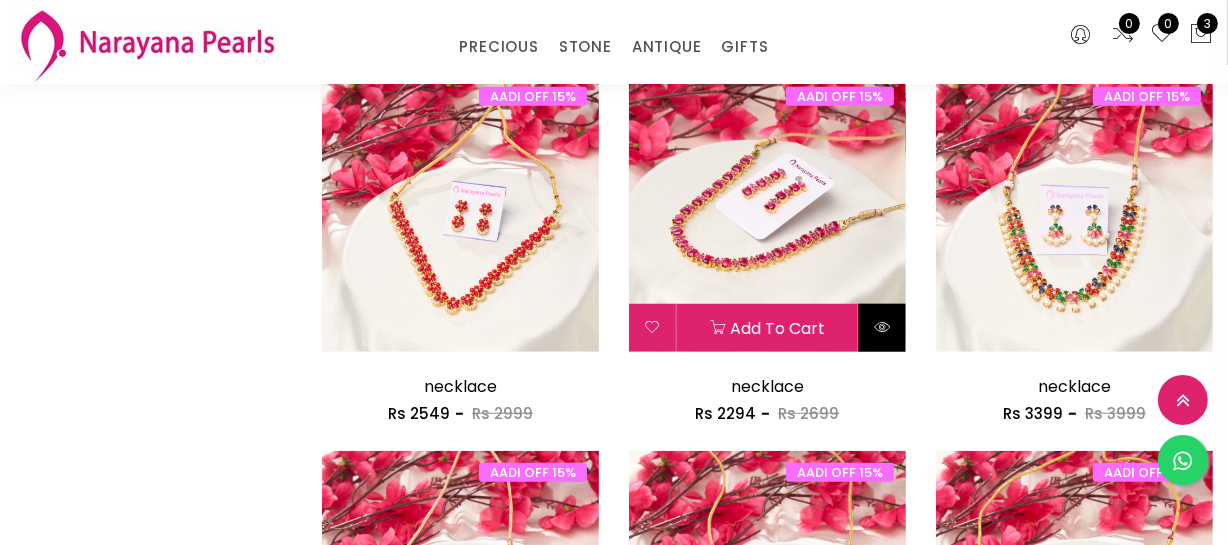 click at bounding box center [882, 328] 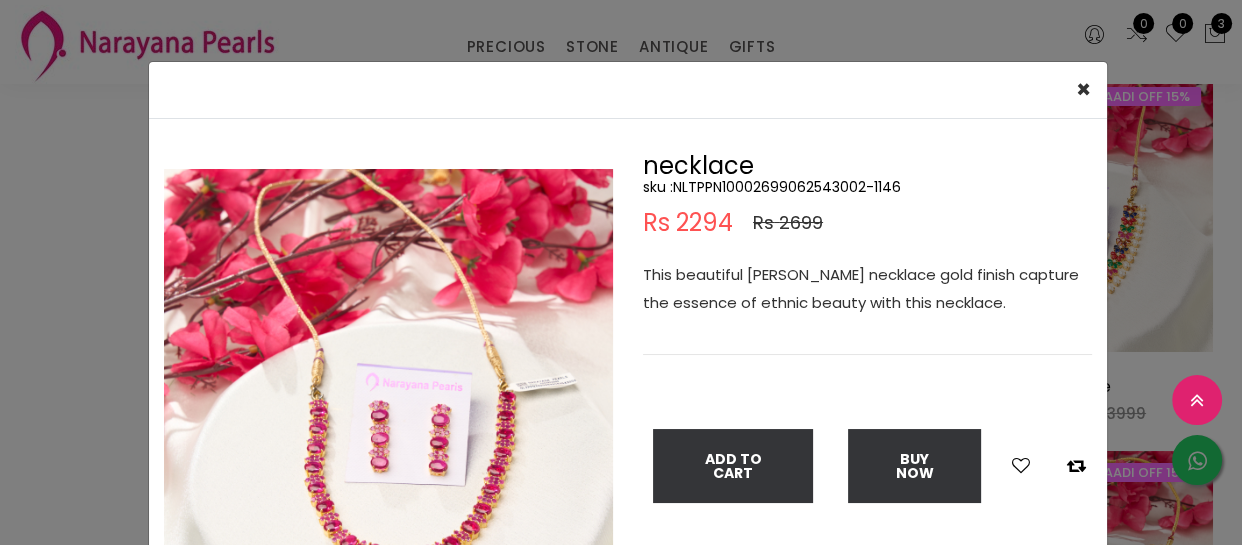 click at bounding box center (388, 393) 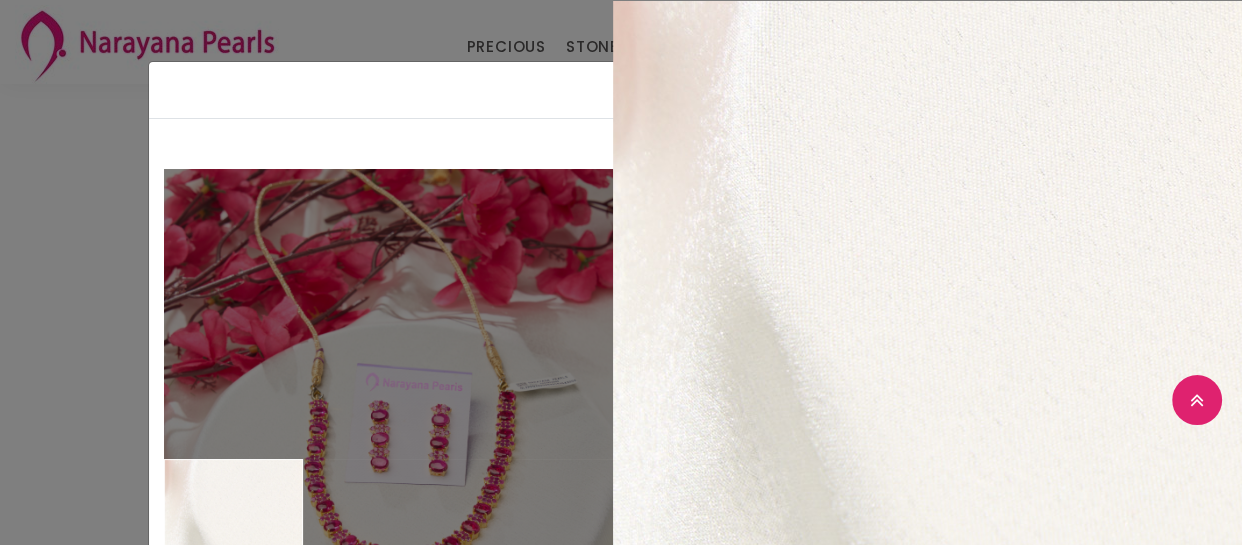 click on "× Close Double (click / press) on the image to zoom (in / out). necklace sku :  NLTPPN10002699062543002-1146 Rs   2294   Rs   2699 This beautiful [PERSON_NAME] necklace gold finish capture the essence of ethnic beauty with this necklace.  Add To Cart   Buy Now" at bounding box center (621, 272) 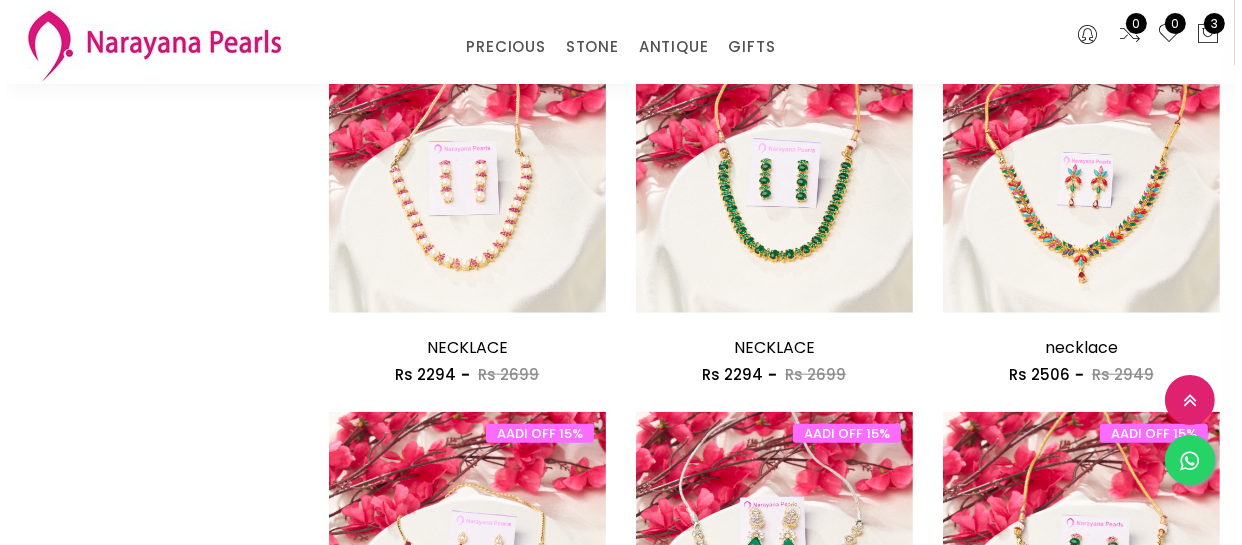 scroll, scrollTop: 1545, scrollLeft: 0, axis: vertical 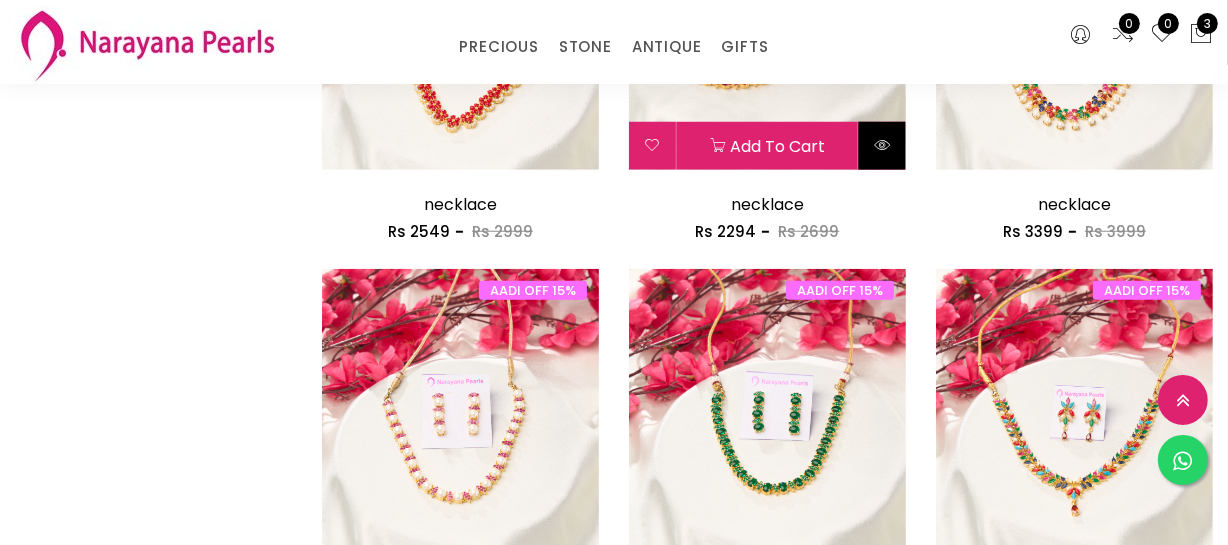 click at bounding box center (882, 146) 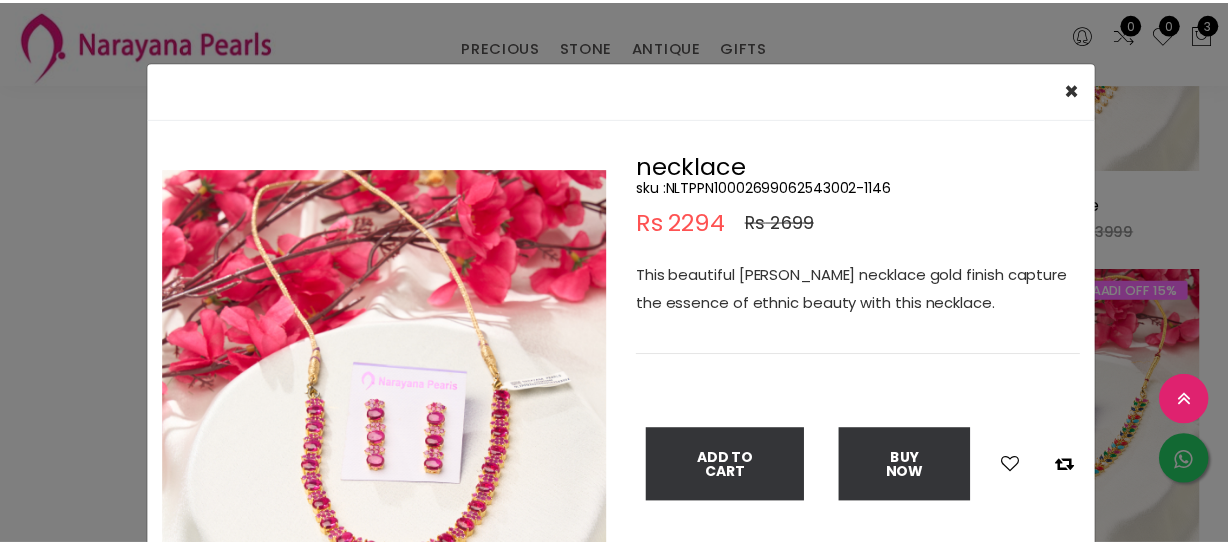 scroll, scrollTop: 90, scrollLeft: 0, axis: vertical 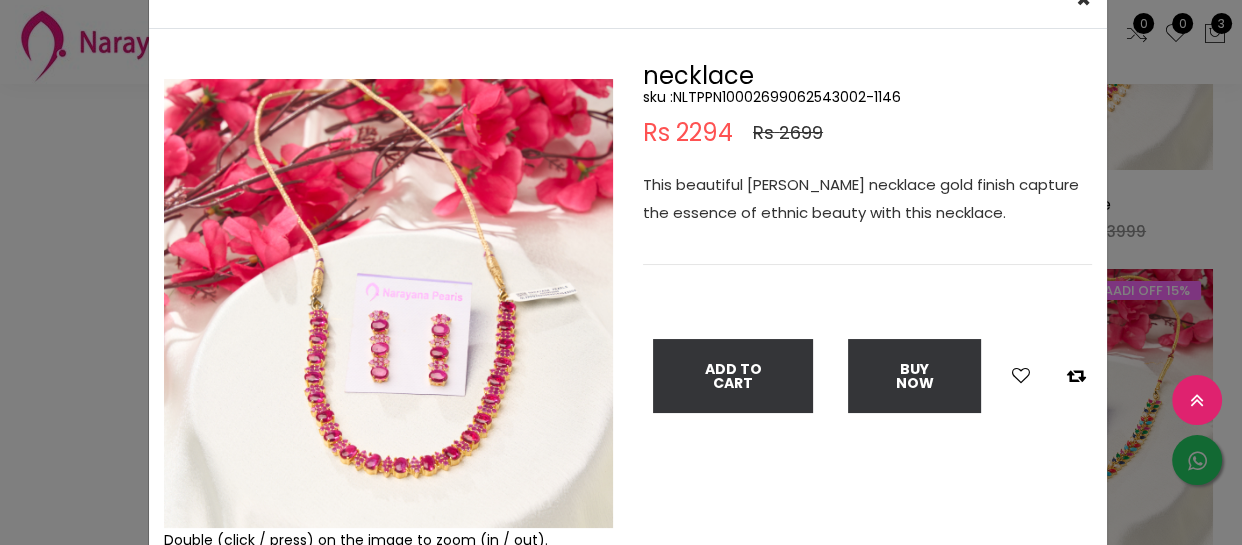 click on "× Close Double (click / press) on the image to zoom (in / out). necklace sku :  NLTPPN10002699062543002-1146 Rs   2294   Rs   2699 This beautiful [PERSON_NAME] necklace gold finish capture the essence of ethnic beauty with this necklace.  Add To Cart   Buy Now" at bounding box center [621, 272] 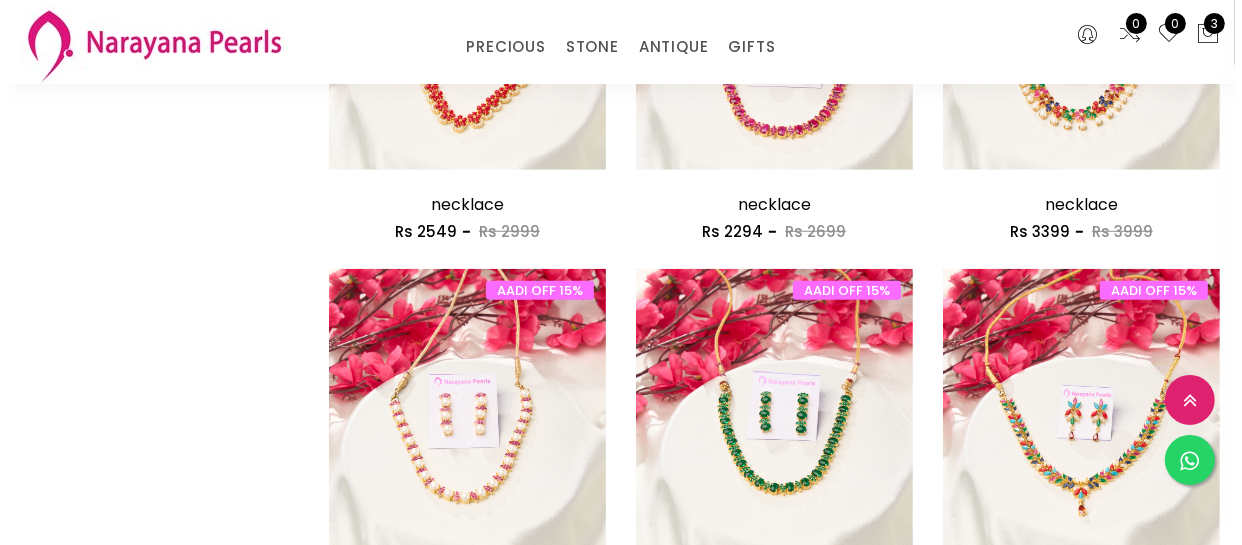 scroll, scrollTop: 1727, scrollLeft: 0, axis: vertical 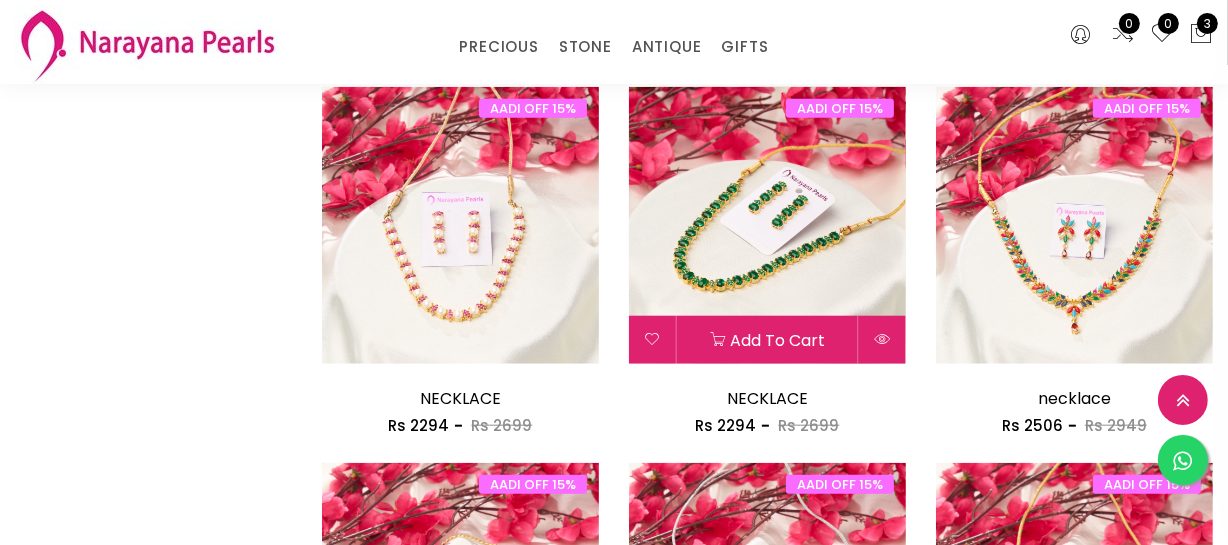 click at bounding box center (882, 340) 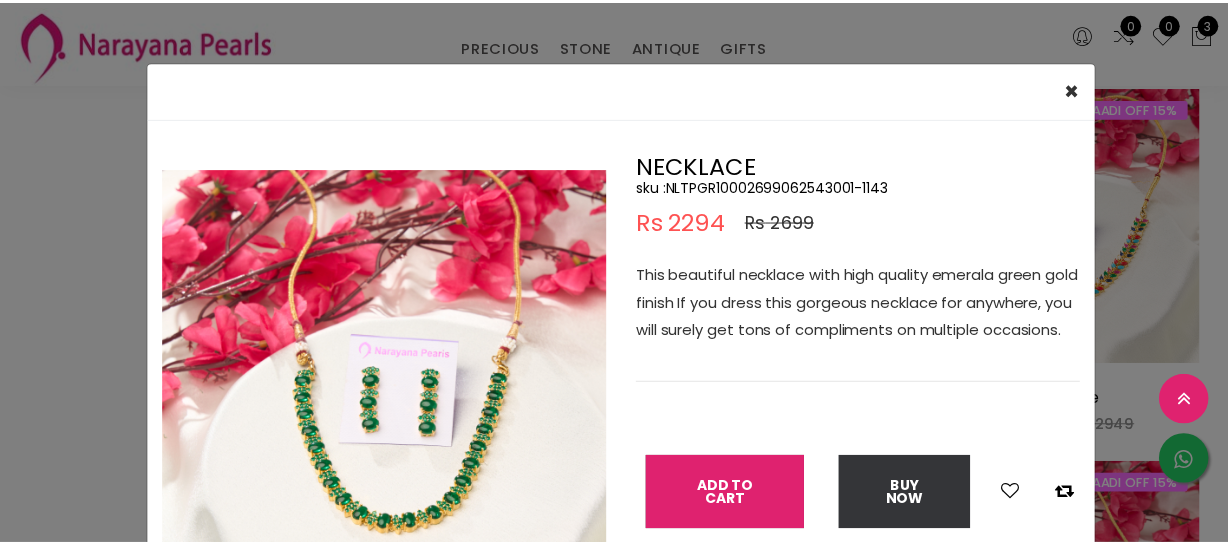scroll, scrollTop: 90, scrollLeft: 0, axis: vertical 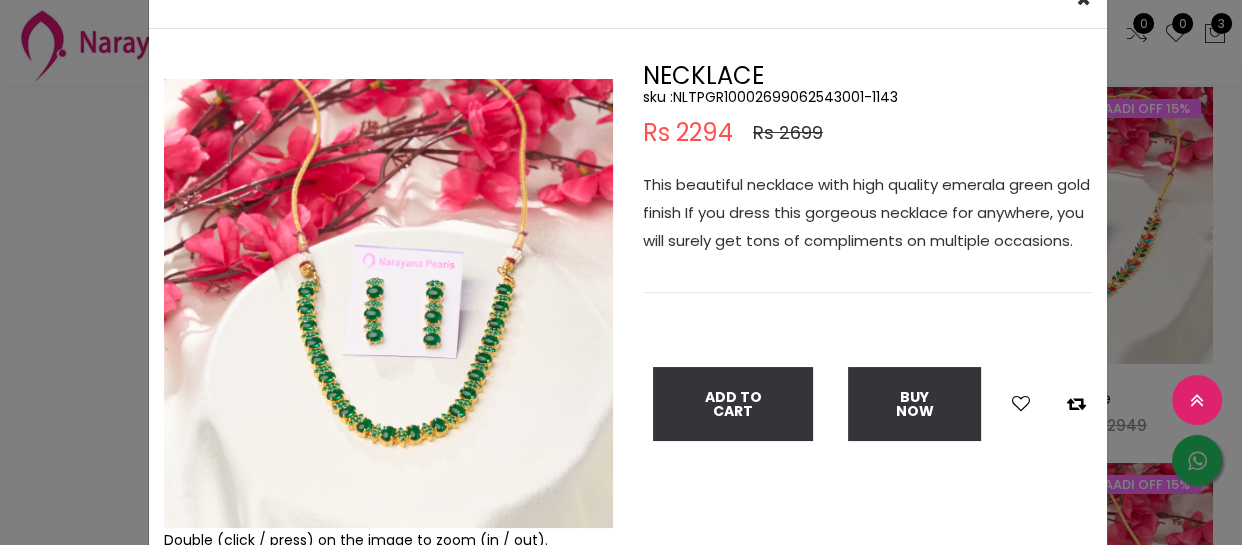 click on "× Close Double (click / press) on the image to zoom (in / out). NECKLACE sku :  NLTPGR10002699062543001-1143 Rs   2294   Rs   2699 This beautiful necklace with high quality emerala green  gold finish If you dress this gorgeous necklace for anywhere, you will surely get tons of compliments on multiple occasions.  Add To Cart   Buy Now" at bounding box center [621, 272] 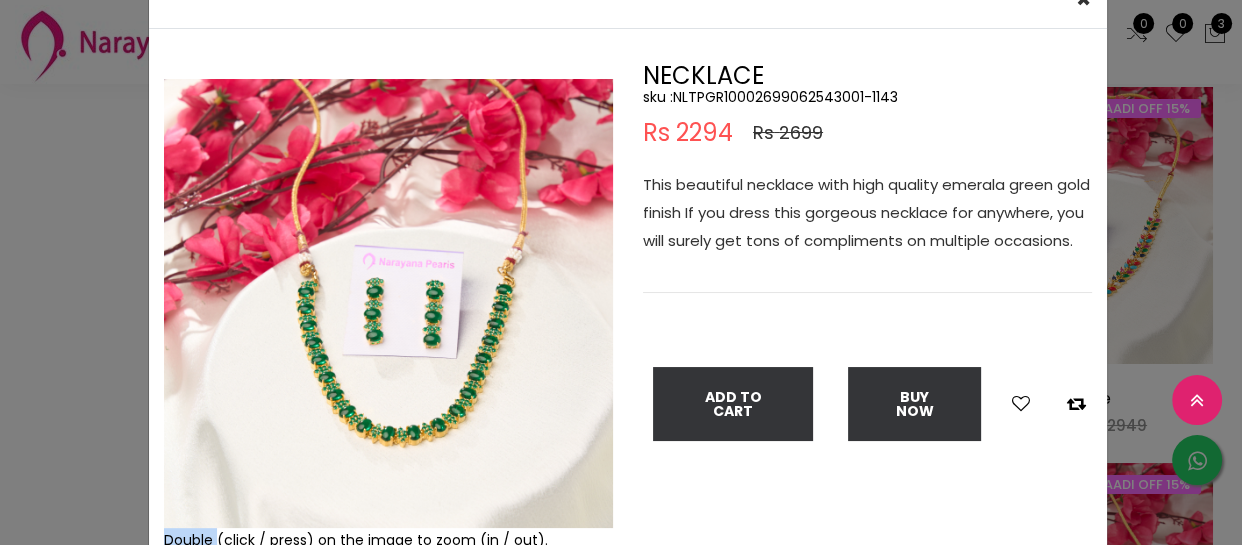 click on "× Close Double (click / press) on the image to zoom (in / out). NECKLACE sku :  NLTPGR10002699062543001-1143 Rs   2294   Rs   2699 This beautiful necklace with high quality emerala green  gold finish If you dress this gorgeous necklace for anywhere, you will surely get tons of compliments on multiple occasions.  Add To Cart   Buy Now" at bounding box center [621, 272] 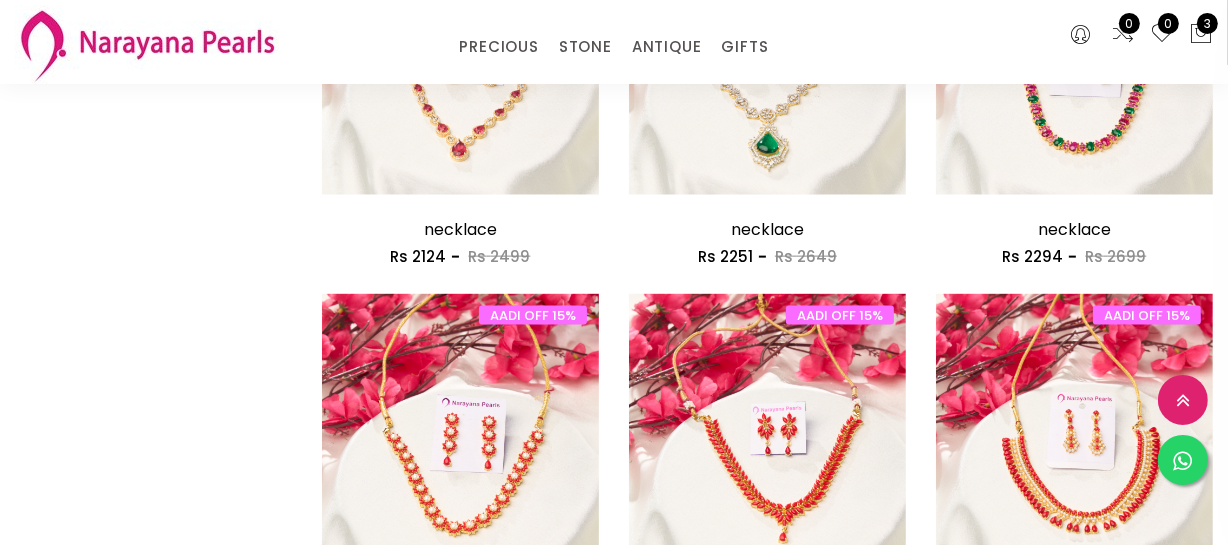 scroll, scrollTop: 2090, scrollLeft: 0, axis: vertical 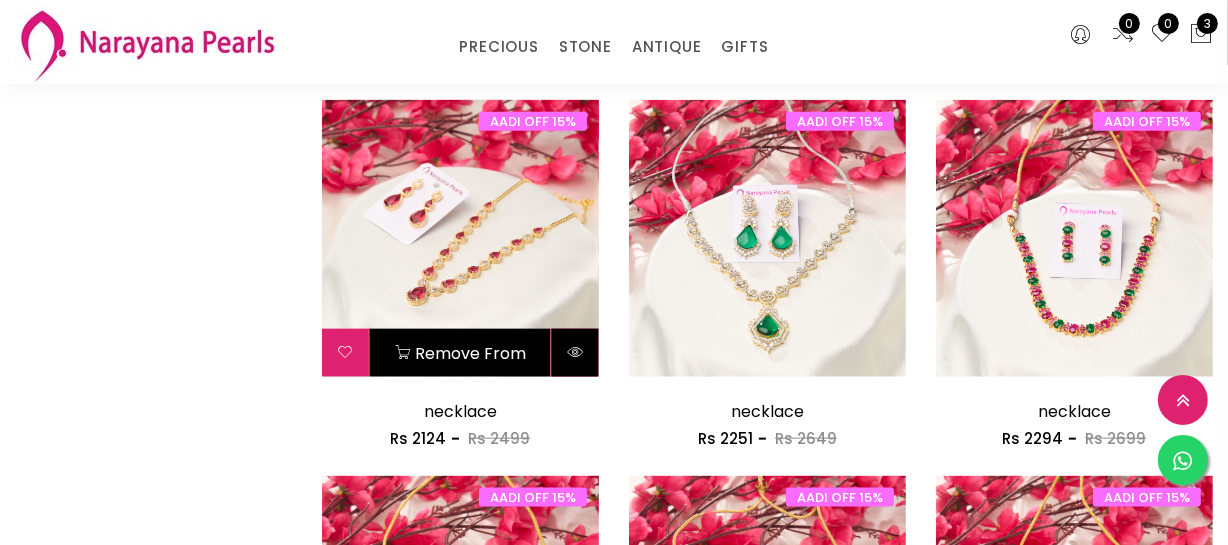 click at bounding box center [575, 353] 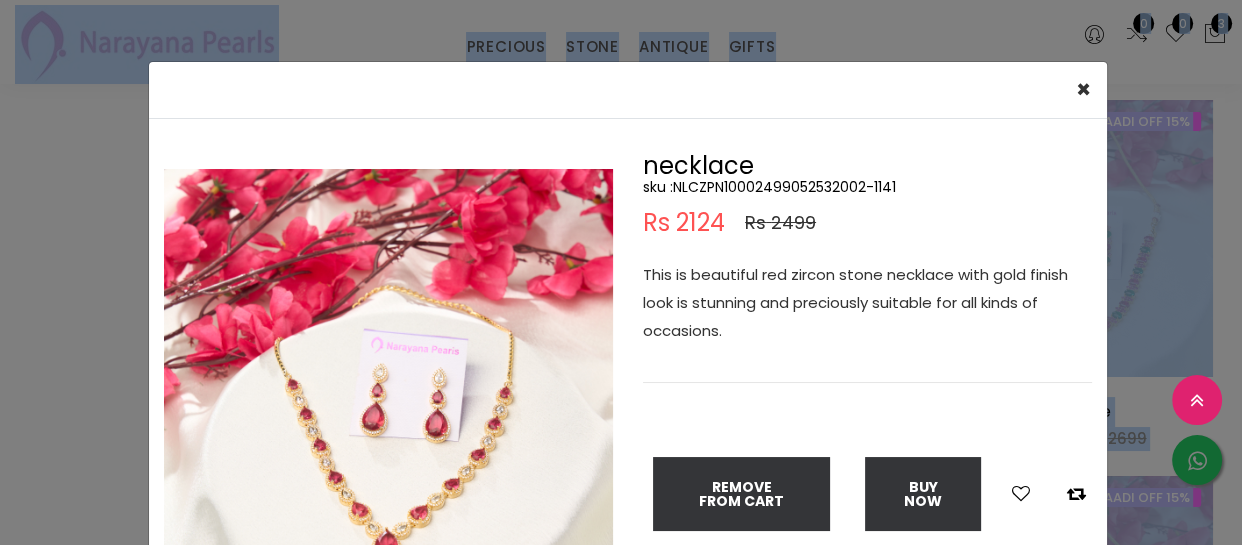 click at bounding box center [388, 393] 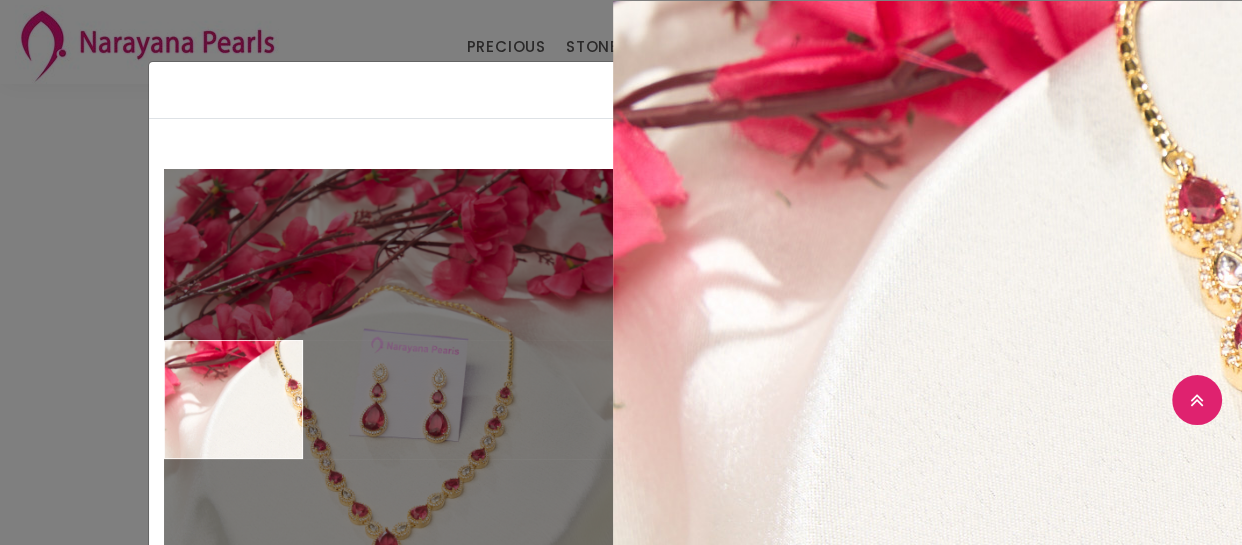 drag, startPoint x: 78, startPoint y: 390, endPoint x: 118, endPoint y: 381, distance: 41 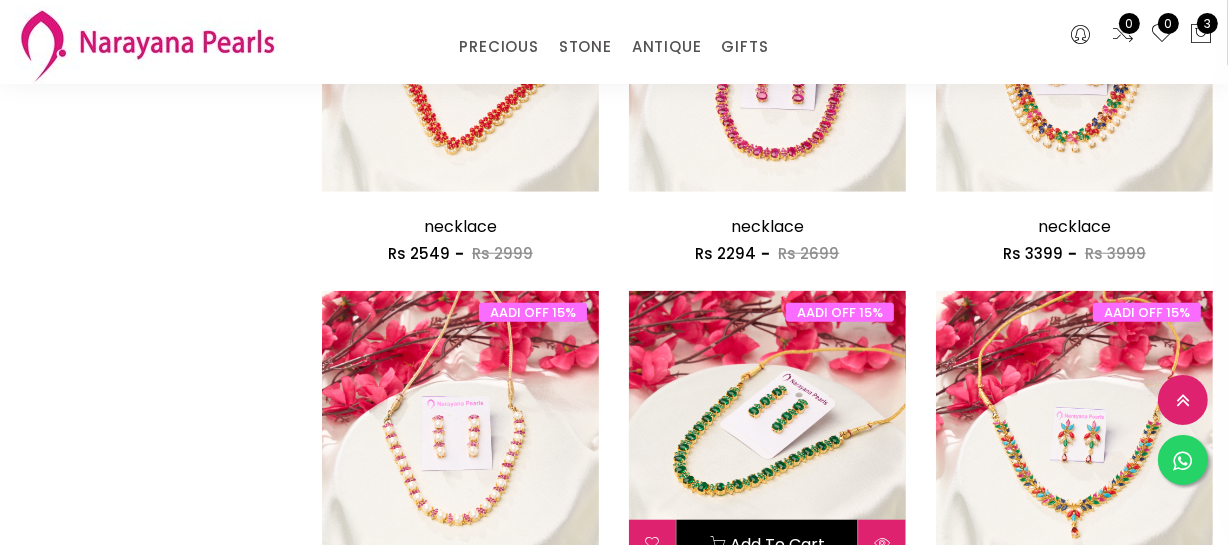 scroll, scrollTop: 1272, scrollLeft: 0, axis: vertical 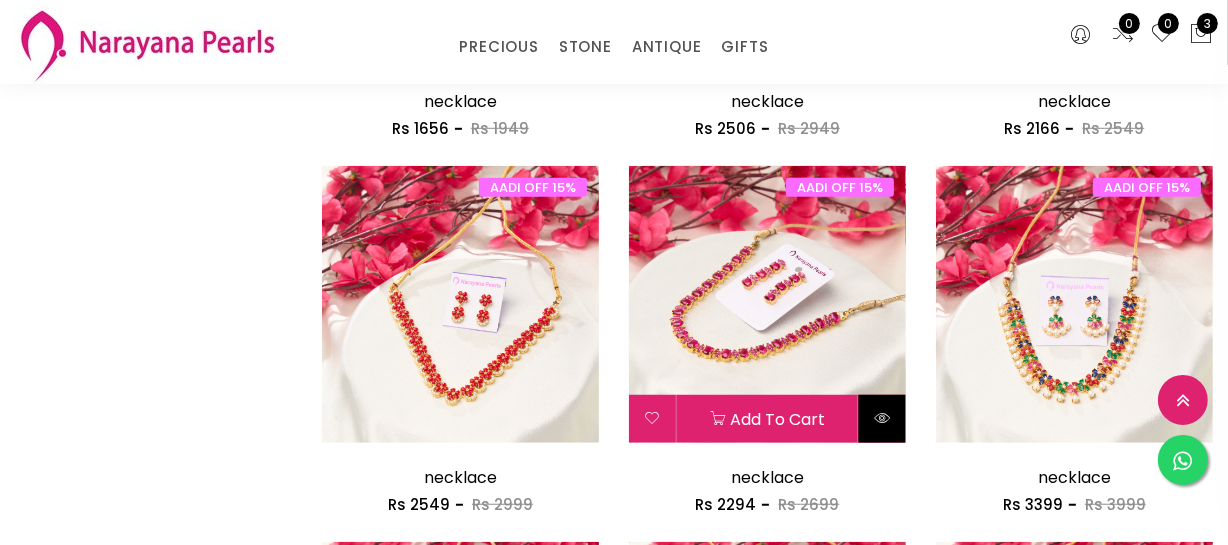 click at bounding box center [882, 419] 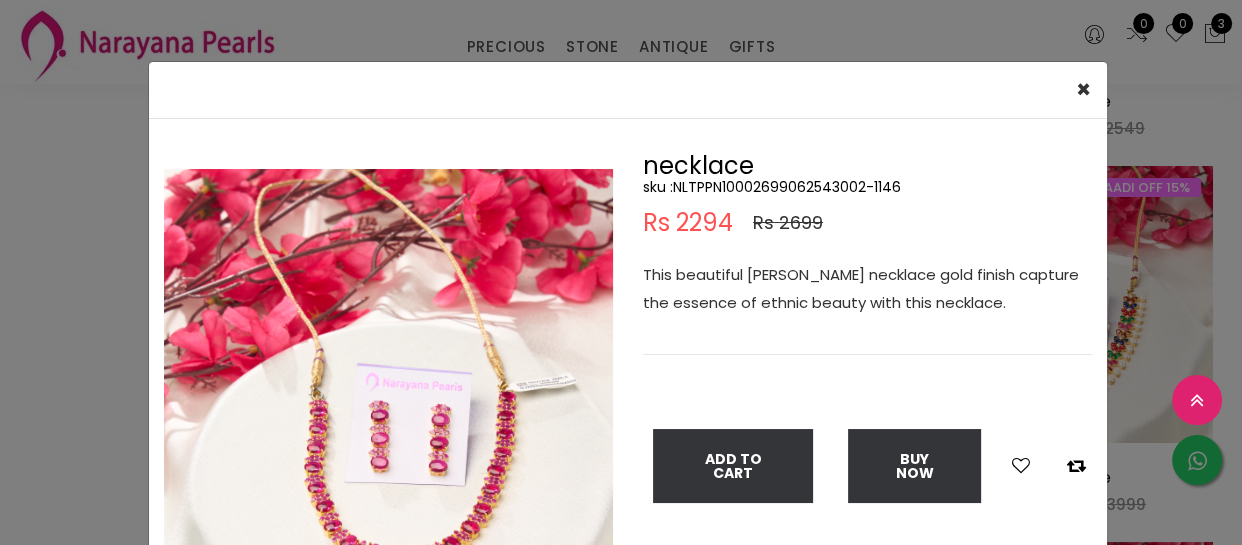 click at bounding box center (388, 393) 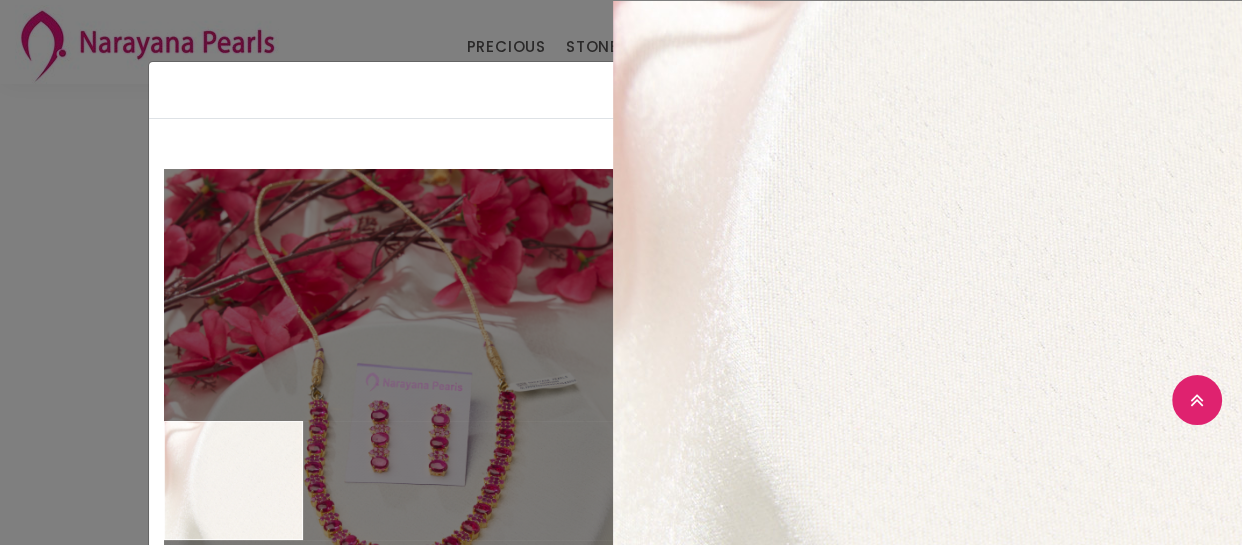 click on "× Close Double (click / press) on the image to zoom (in / out). necklace sku :  NLTPPN10002699062543002-1146 Rs   2294   Rs   2699 This beautiful [PERSON_NAME] necklace gold finish capture the essence of ethnic beauty with this necklace.  Add To Cart   Buy Now" at bounding box center (621, 272) 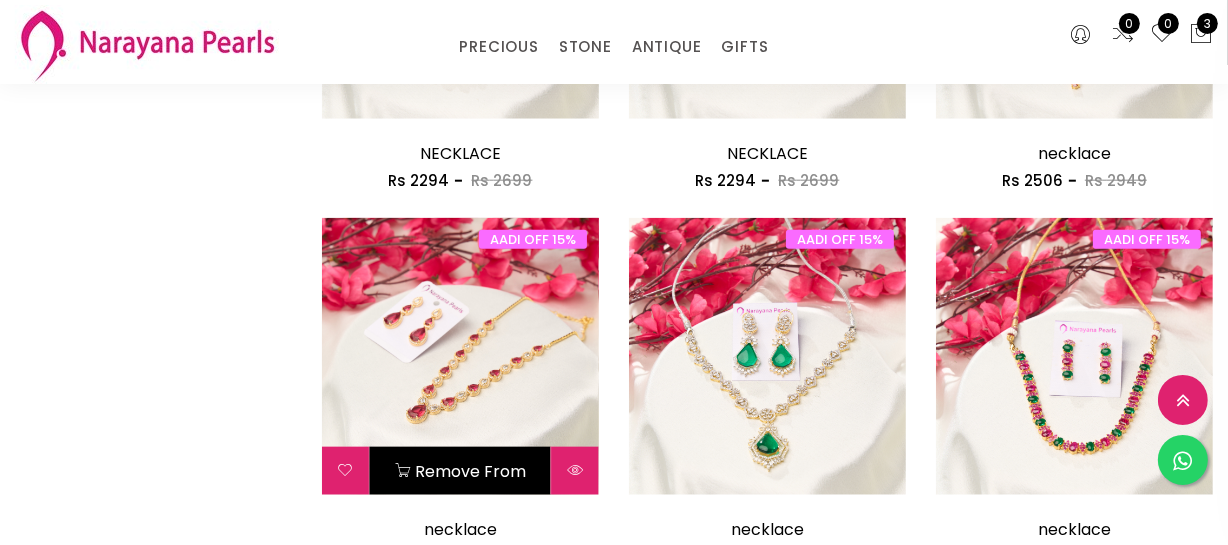 scroll, scrollTop: 2000, scrollLeft: 0, axis: vertical 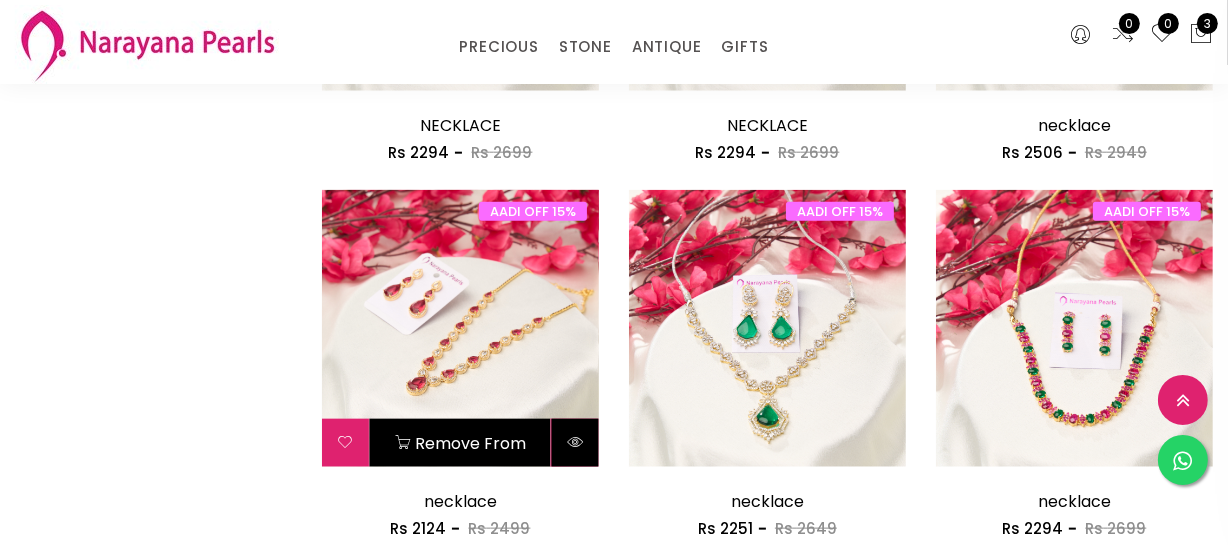 click at bounding box center (575, 443) 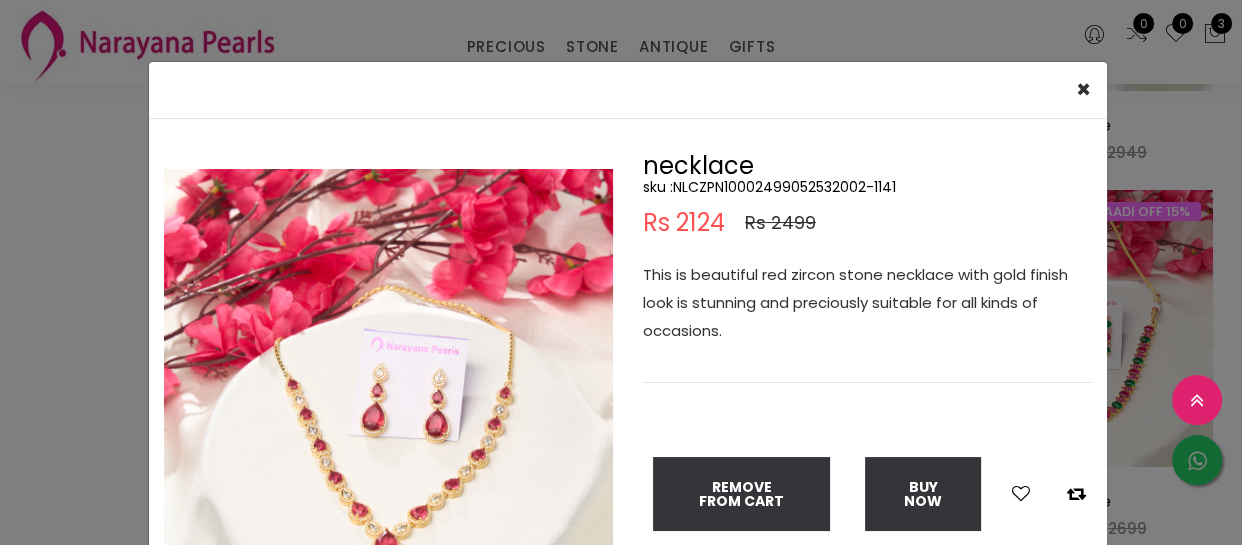 click at bounding box center [388, 393] 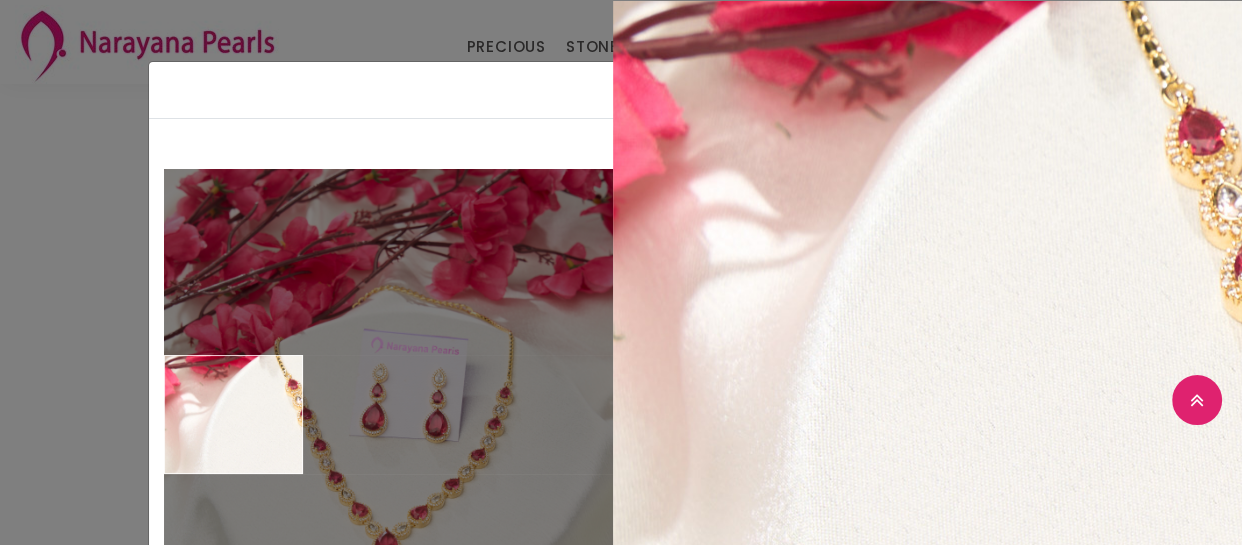 click on "× Close Double (click / press) on the image to zoom (in / out). necklace sku :  NLCZPN10002499052532002-1141 Rs   2124   Rs   2499 This is beautiful red zircon stone necklace with gold finish look is stunning and preciously suitable for all kinds of occasions.  Remove from Cart   Buy Now" at bounding box center (621, 272) 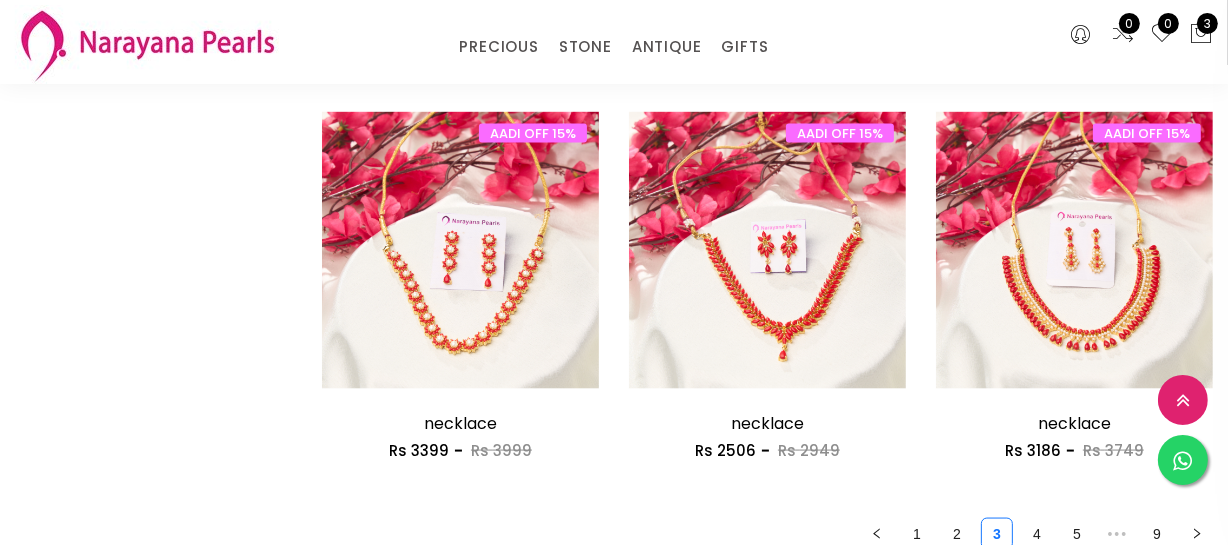 scroll, scrollTop: 2181, scrollLeft: 0, axis: vertical 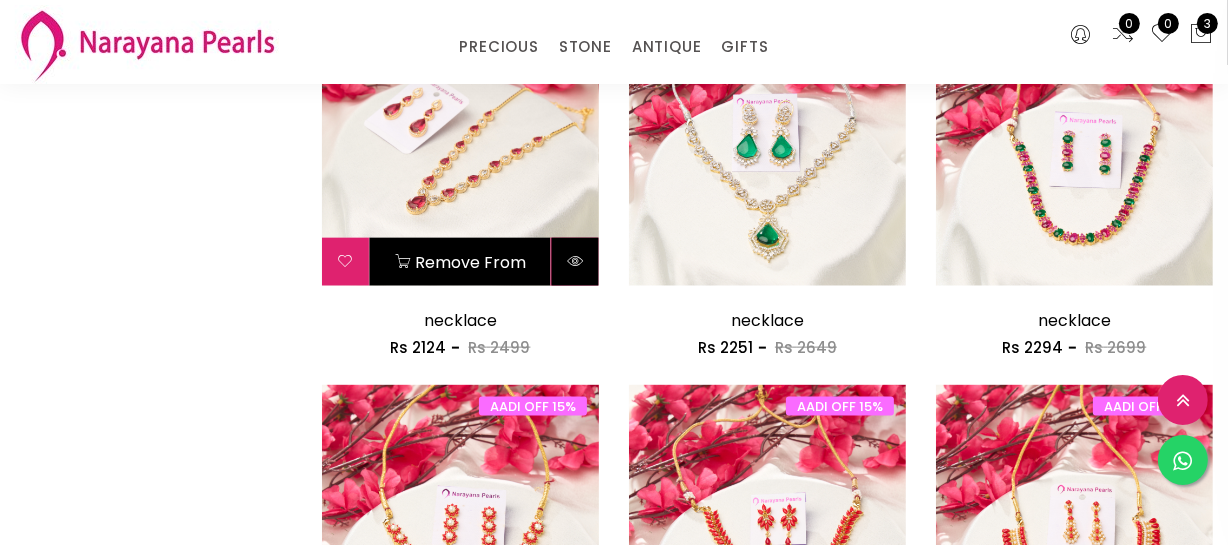 click at bounding box center (575, 261) 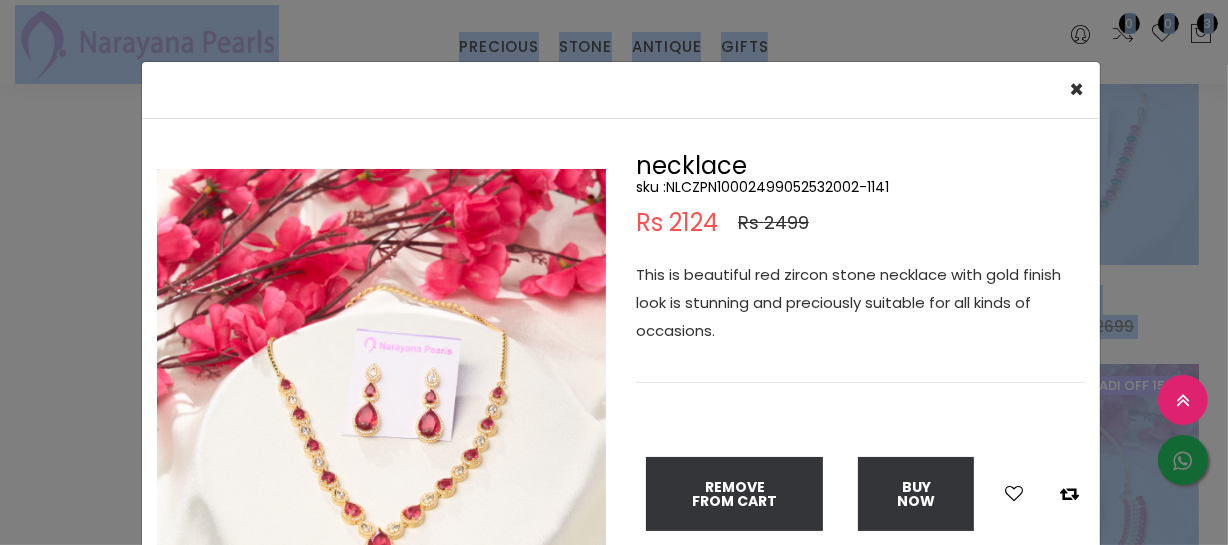 click on "Double (click / press) on the image to zoom (in / out)." at bounding box center [381, 398] 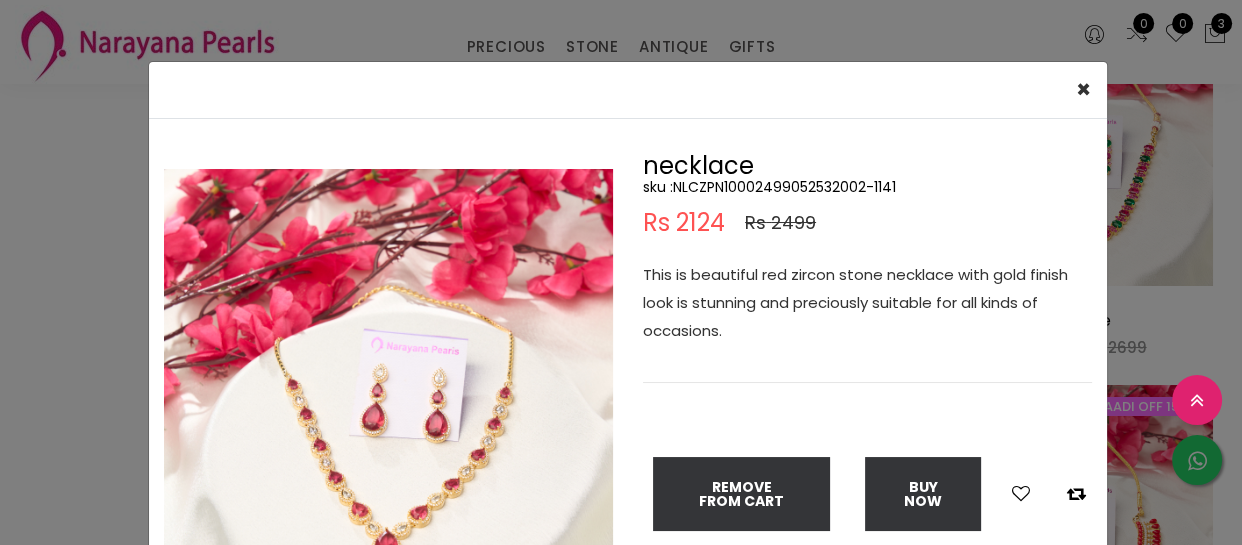 click on "× Close Double (click / press) on the image to zoom (in / out). necklace sku :  NLCZPN10002499052532002-1141 Rs   2124   Rs   2499 This is beautiful red zircon stone necklace with gold finish look is stunning and preciously suitable for all kinds of occasions.  Remove from Cart   Buy Now" at bounding box center [621, 272] 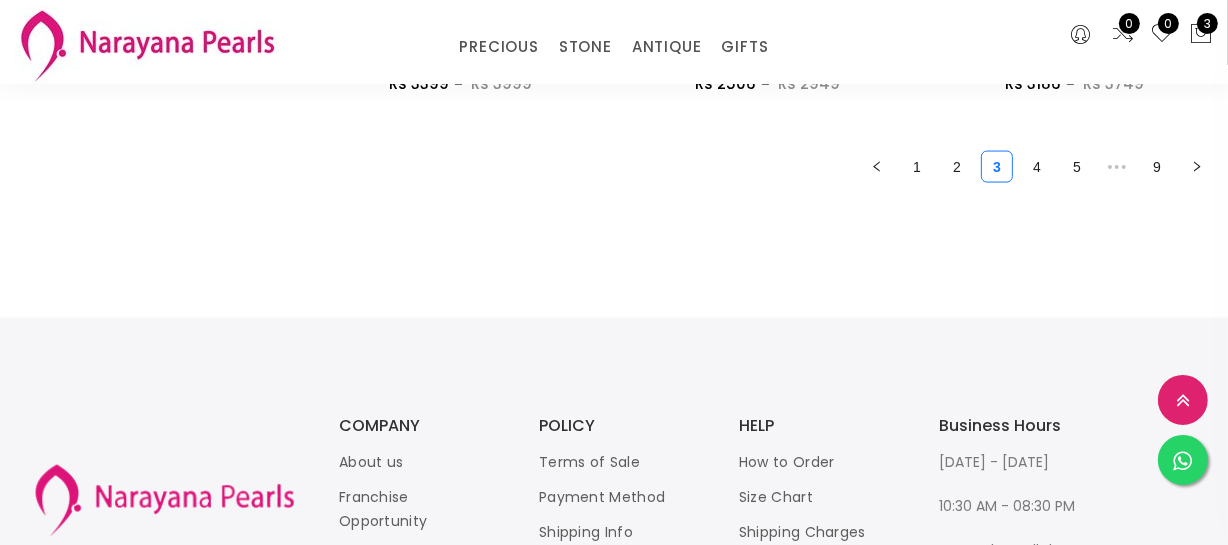 scroll, scrollTop: 2727, scrollLeft: 0, axis: vertical 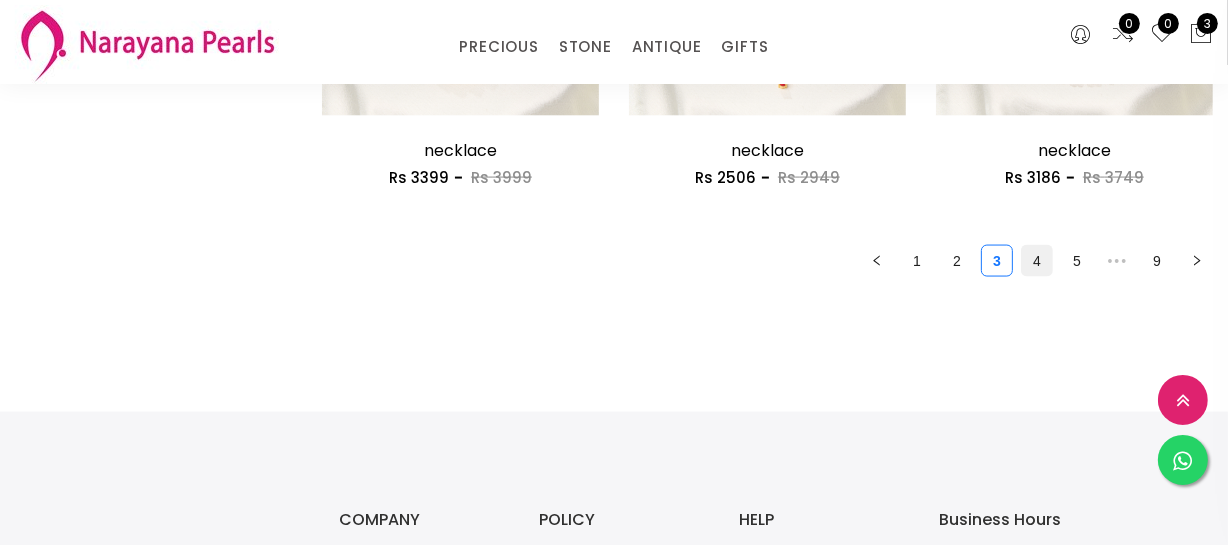 click on "4" at bounding box center (1037, 261) 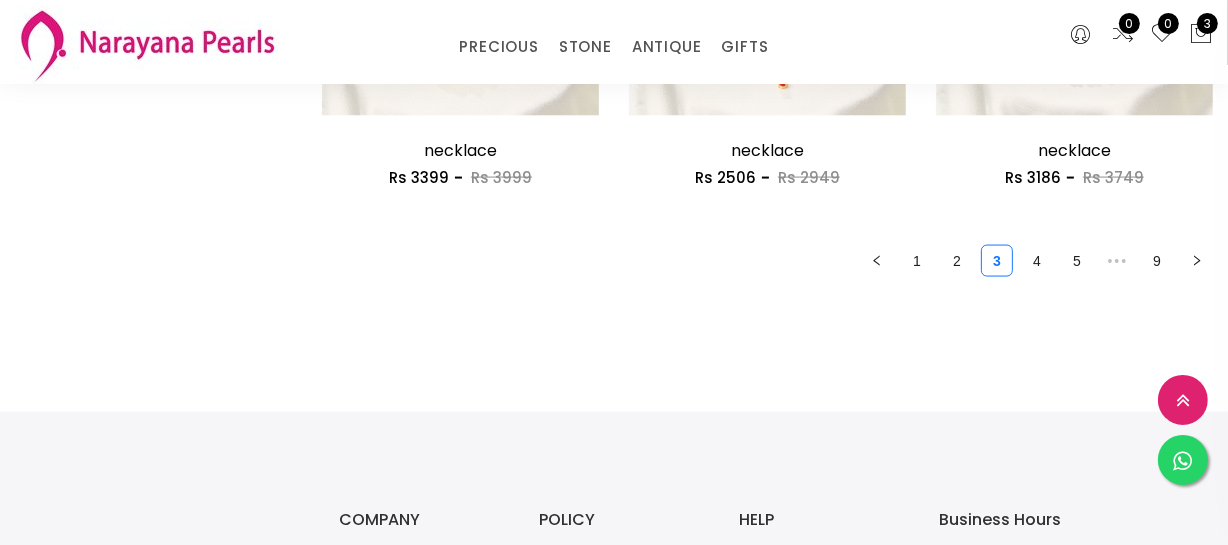 click on "COLOR   GOLD WHITE BLUE SILVER PURPLE GREEN RED PINK PEACH BLACK YELLOW MULTI COLOUR GREY BROWN ORANGE SIZE   SMALL MEDIUM LARGE Default Price - High to Low Price - Low to High 174  products found AADI OFF 15%     Add to cart NECKLACE Rs     1401   Rs   1649 AADI OFF 15% NECKLACE Rs   1401   Rs   1649 This beautiful mulit stone necklace looks elegant and unique design is suitable for various occasions.     Add to cart  Buy Now  AADI OFF 15%     Add to cart NECKLACE Rs     2549   Rs   2999 AADI OFF 15% NECKLACE Rs   2549   Rs   2999 This beautiful [PERSON_NAME] necklace gold finish capture the essence of ethnic beauty with this necklace.     Add to cart  Buy Now  AADI OFF 15%     Add to cart necklace Rs     2549   Rs   2999 AADI OFF 15% necklace Rs   2549   Rs   2999 This beautiful navaratna stone necklace looks elegant and unique design is suitable for various occasions.     Add to cart  Buy Now  AADI OFF 15%     Add to cart necklace Rs     2294   Rs   2699 AADI OFF 15% necklace Rs   2294   Rs   2699         Rs" at bounding box center (614, -1102) 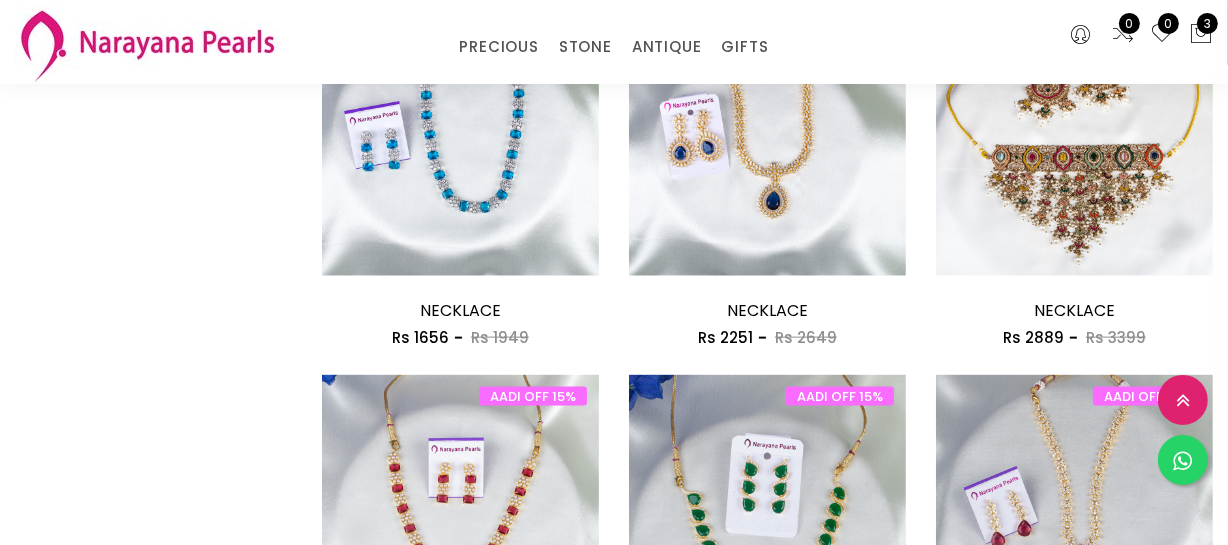 scroll, scrollTop: 2363, scrollLeft: 0, axis: vertical 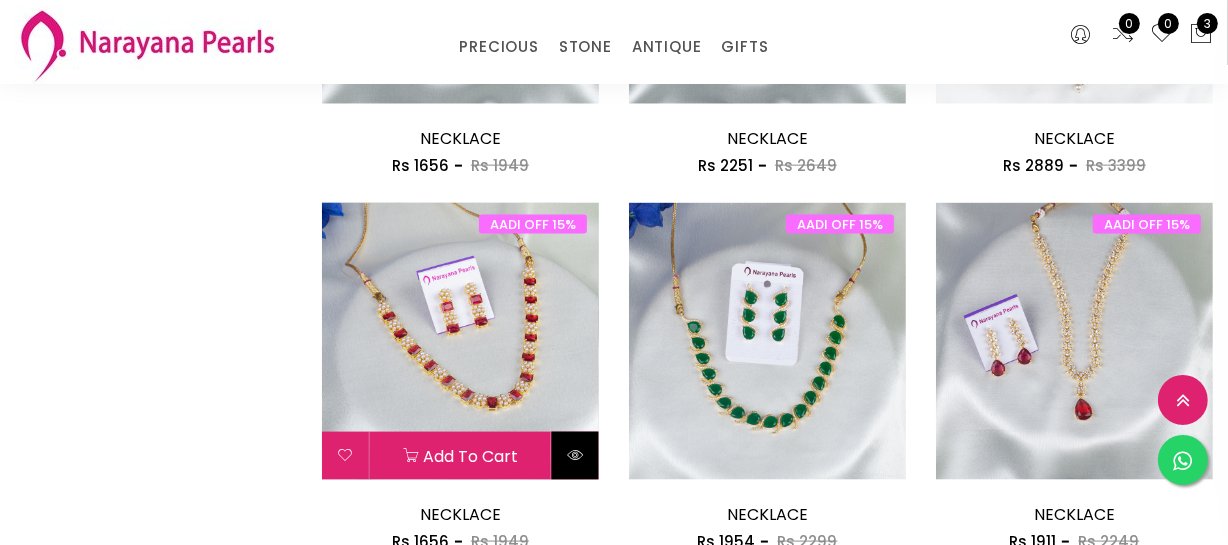 click at bounding box center (575, 455) 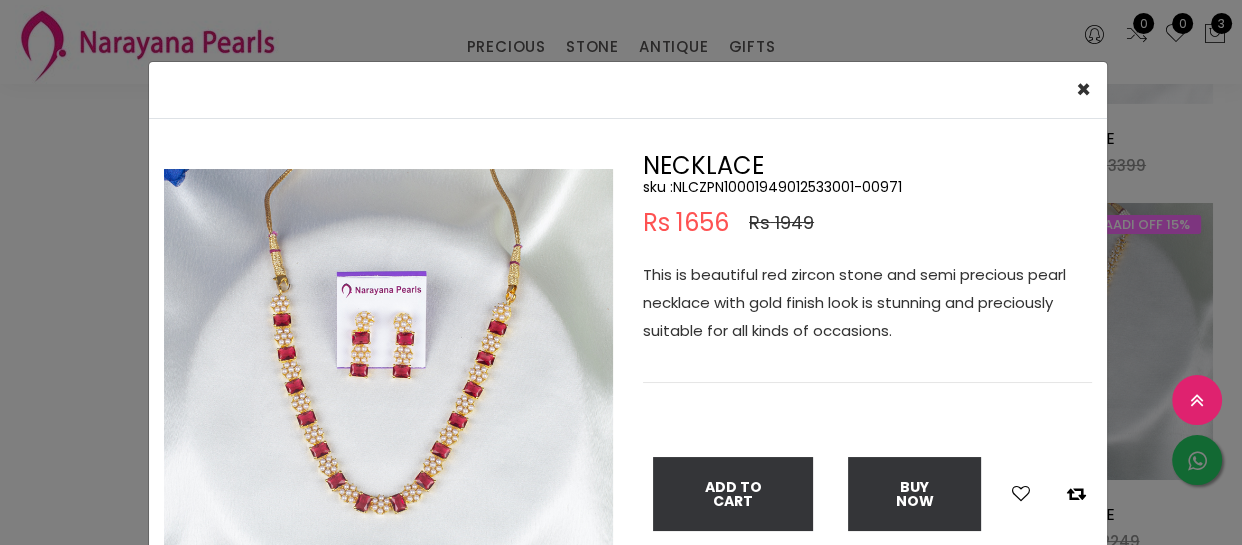 click at bounding box center (388, 393) 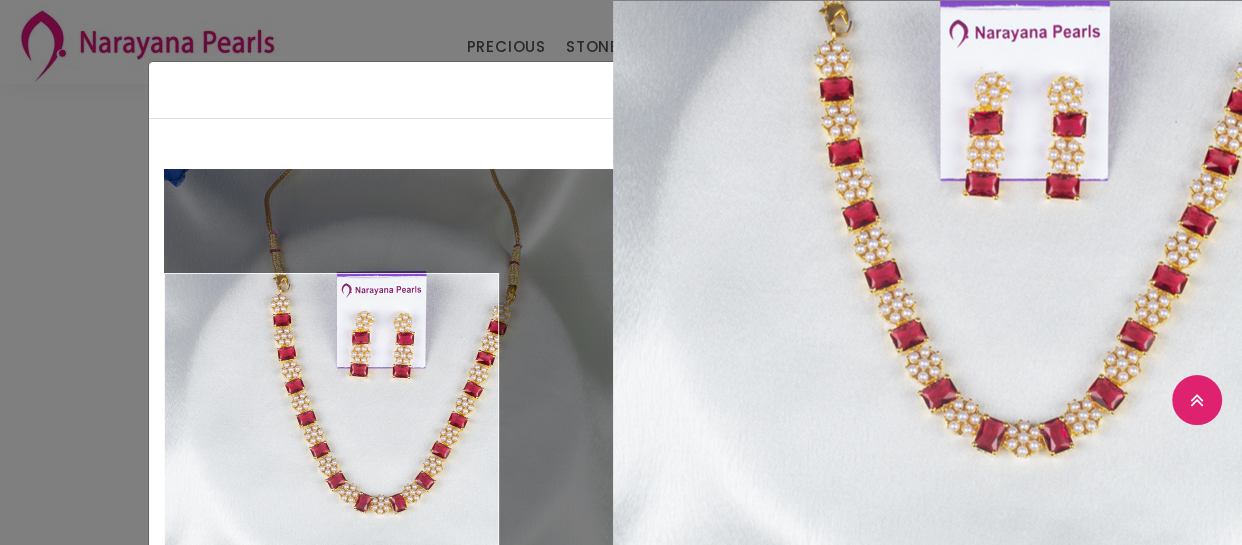 drag, startPoint x: 80, startPoint y: 385, endPoint x: 294, endPoint y: 364, distance: 215.02791 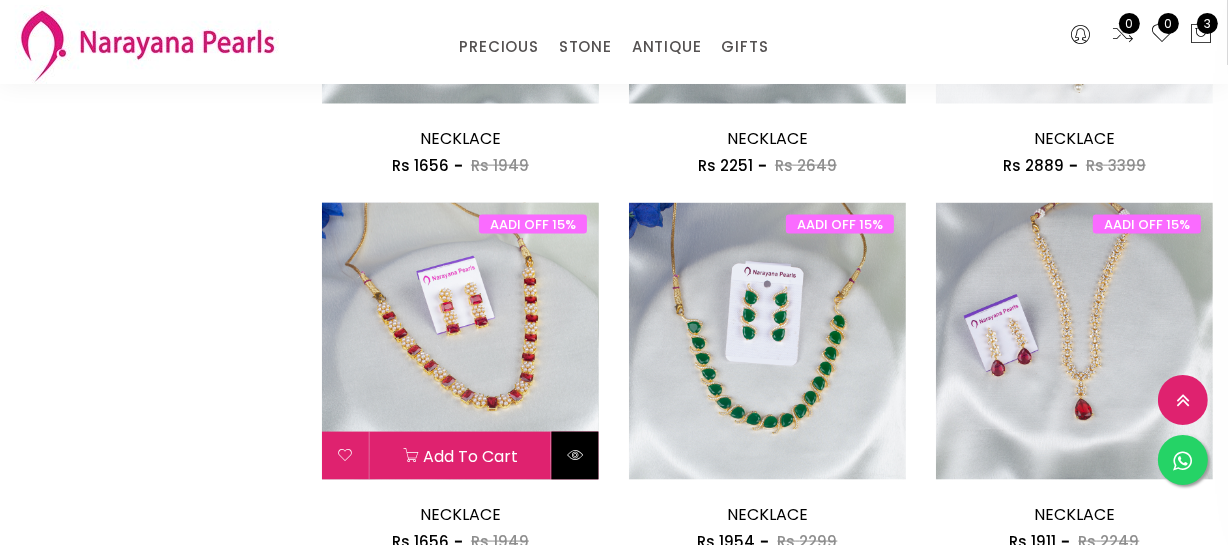 click at bounding box center [575, 455] 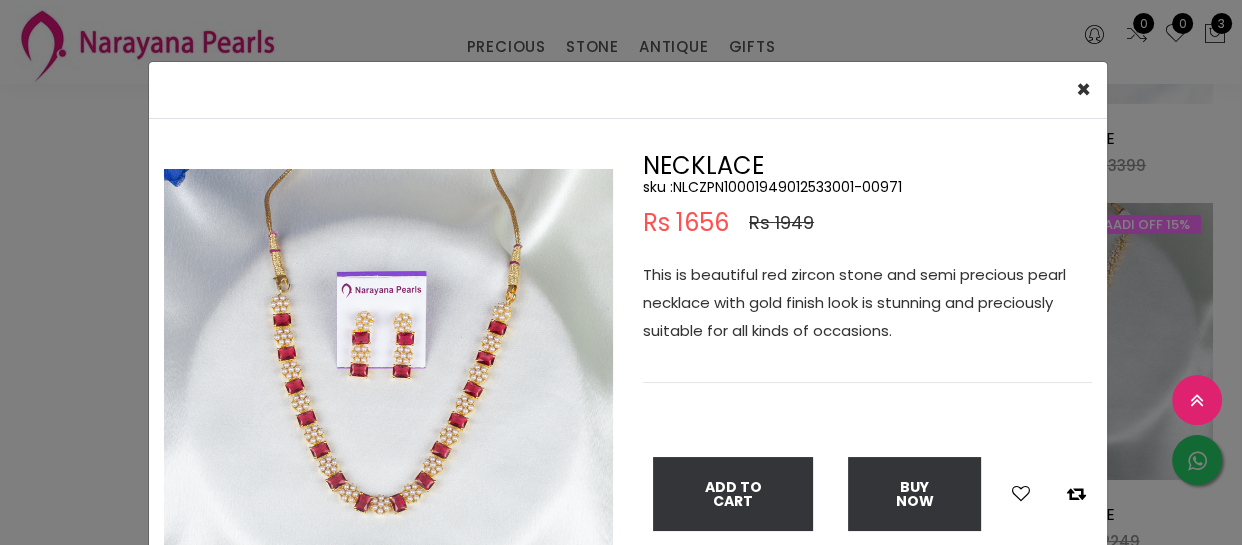 click on "× Close Double (click / press) on the image to zoom (in / out). NECKLACE sku :  NLCZPN10001949012533001-00971 Rs   1656   Rs   1949 This is beautiful red zircon stone and semi precious pearl necklace with gold finish look is stunning and preciously suitable for all kinds of occasions.  Add To Cart   Buy Now" at bounding box center (621, 272) 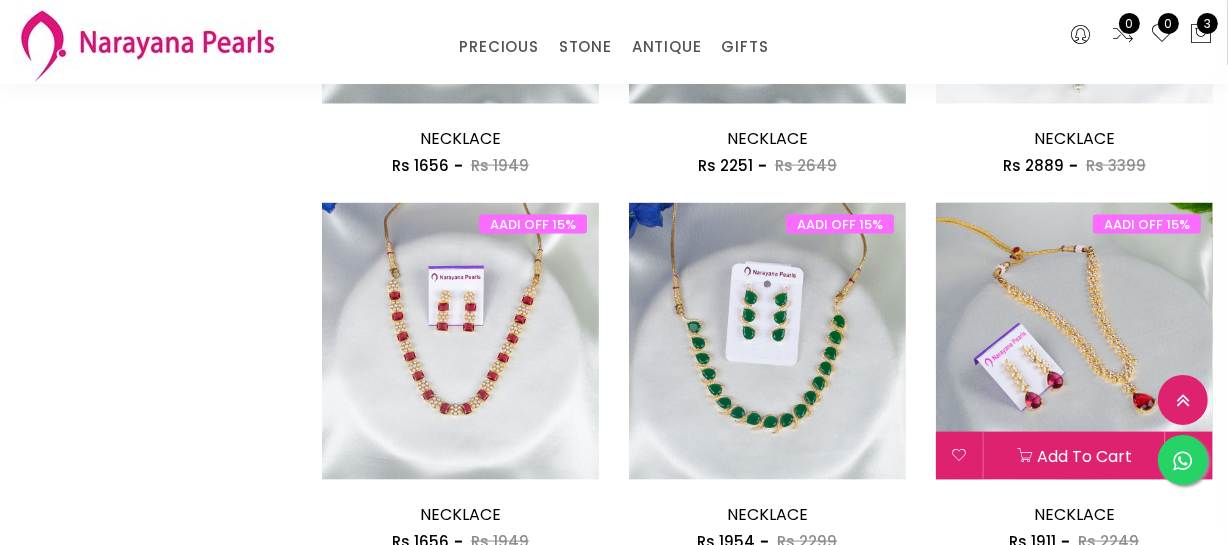 scroll, scrollTop: 2545, scrollLeft: 0, axis: vertical 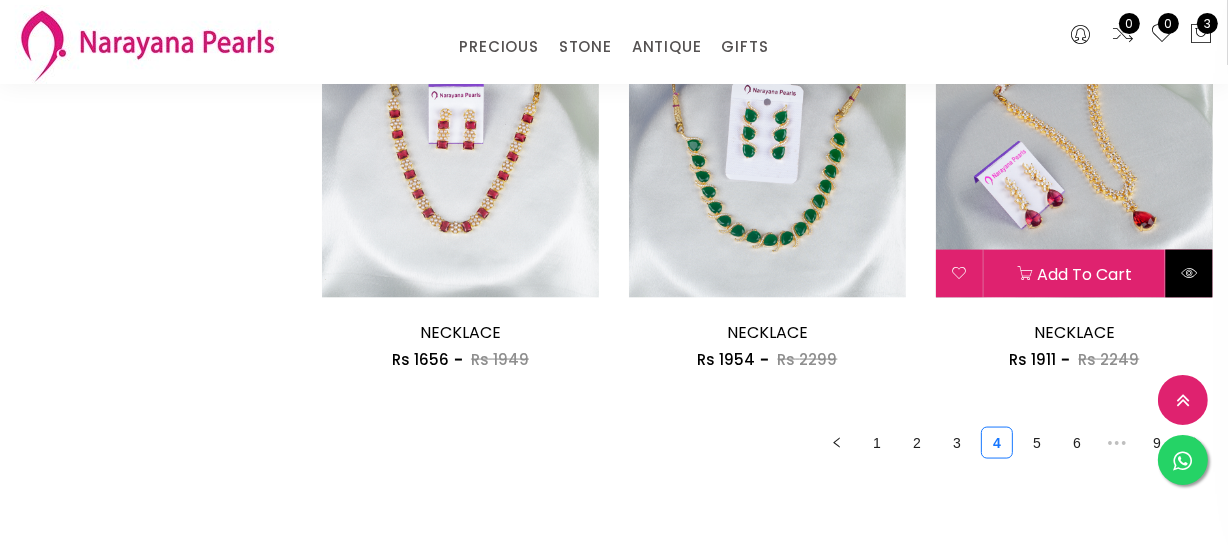 click at bounding box center [1189, 273] 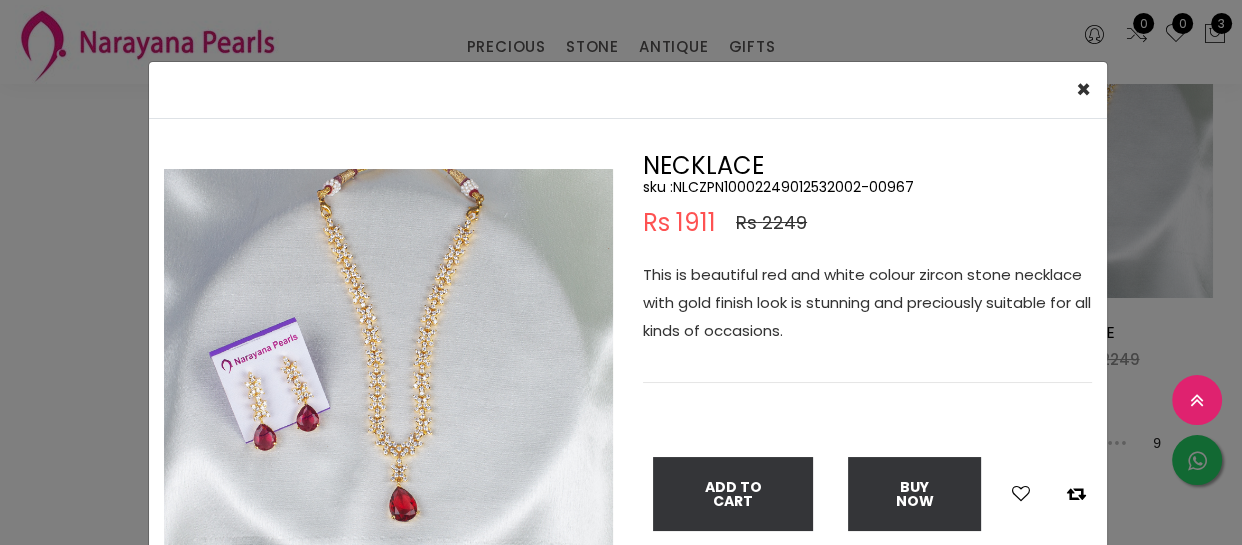 click on "× Close Double (click / press) on the image to zoom (in / out). NECKLACE sku :  NLCZPN10002249012532002-00967 Rs   1911   Rs   2249 This is beautiful red and white colour zircon stone necklace with gold finish look is stunning and preciously suitable for all kinds of occasions.  Add To Cart   Buy Now" at bounding box center [621, 272] 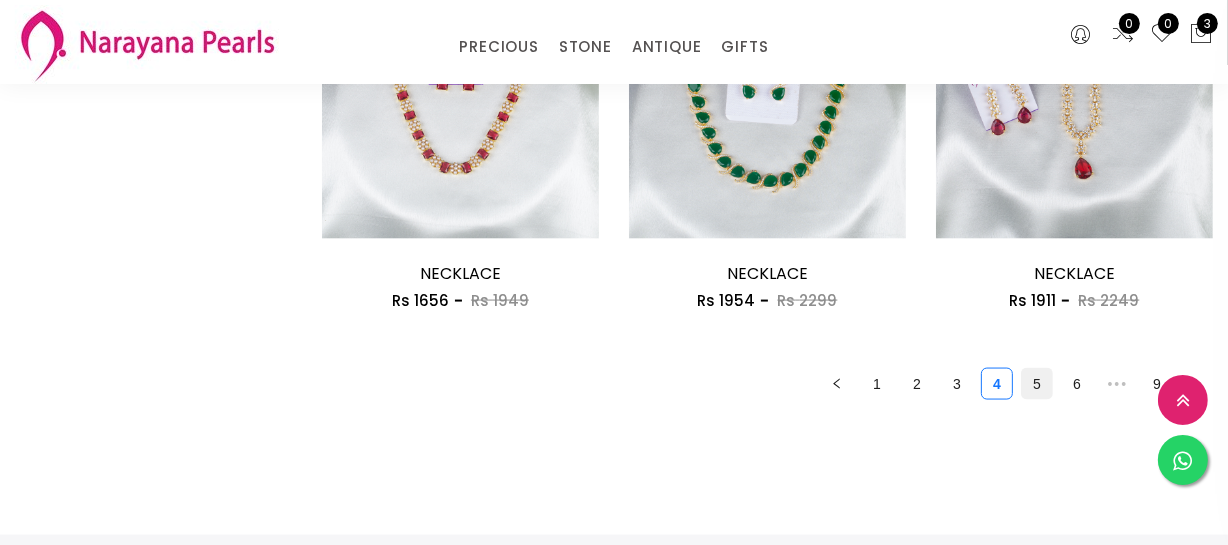 scroll, scrollTop: 2636, scrollLeft: 0, axis: vertical 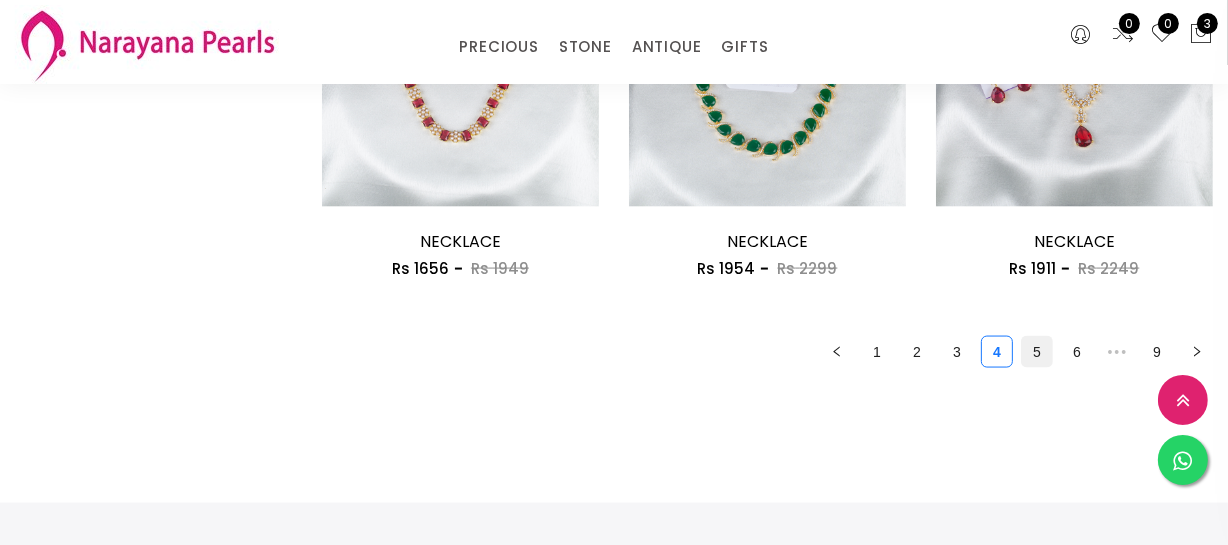 click on "5" at bounding box center [1037, 352] 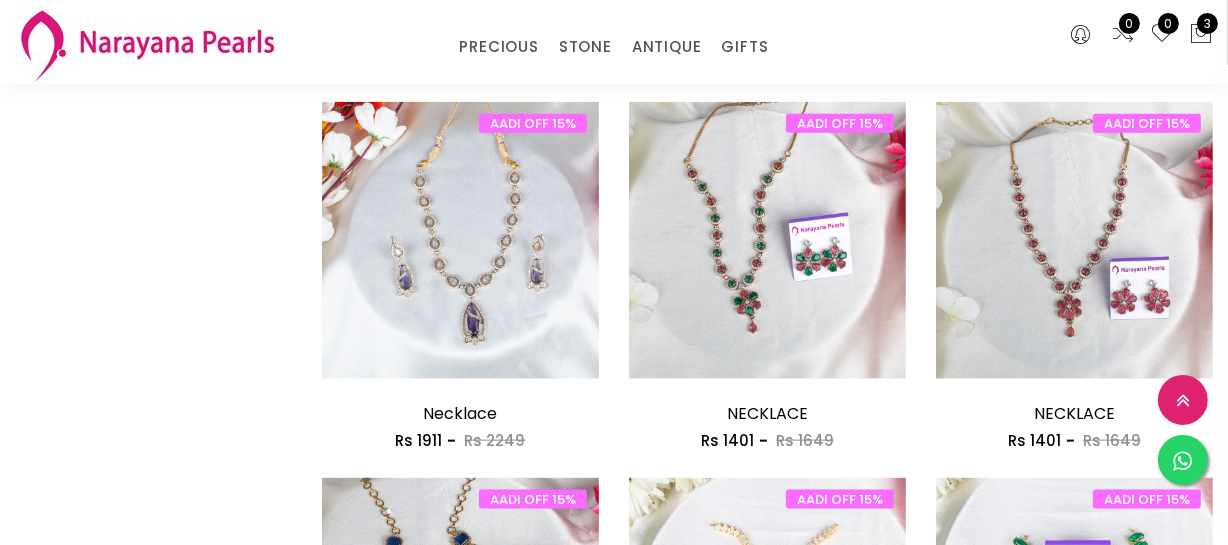 scroll, scrollTop: 2090, scrollLeft: 0, axis: vertical 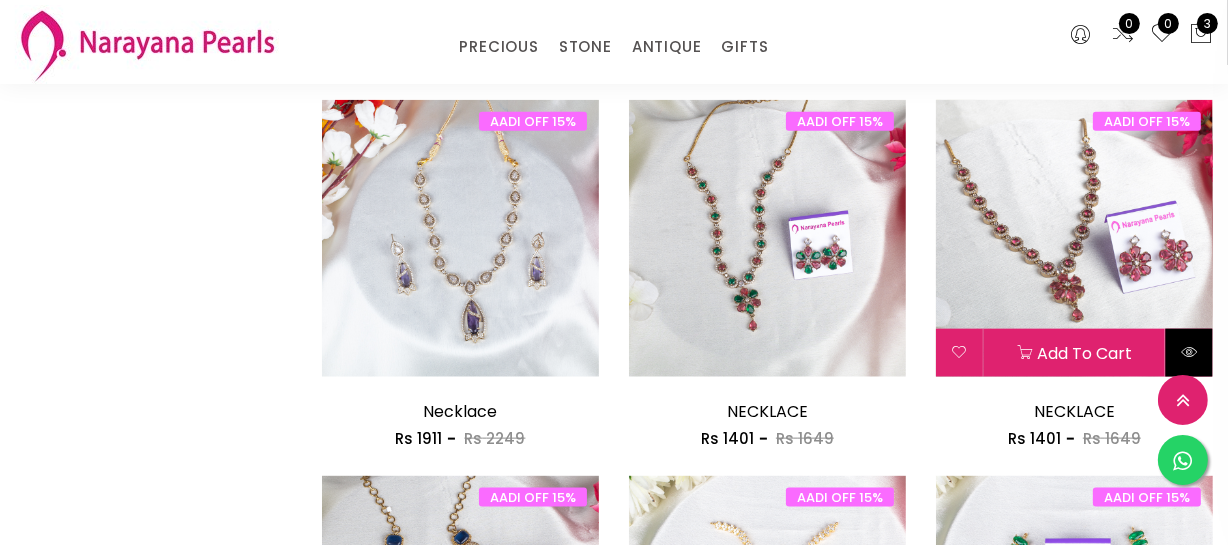 click at bounding box center (1189, 352) 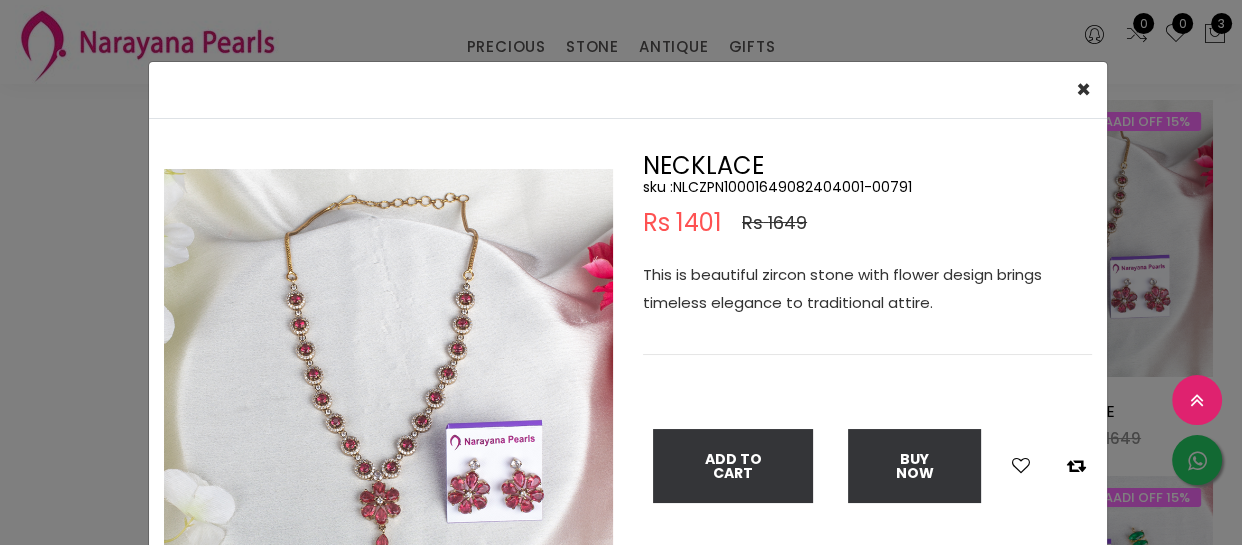 click at bounding box center [388, 393] 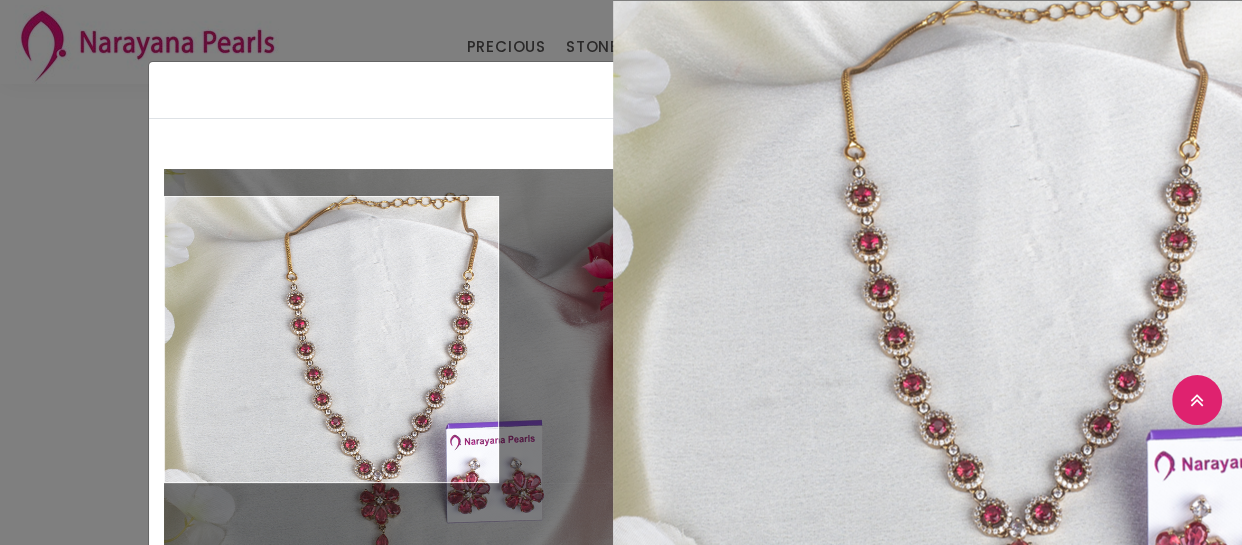 click on "× Close Double (click / press) on the image to zoom (in / out). NECKLACE sku :  NLCZPN10001649082404001-00791 Rs   1401   Rs   1649 This is beautiful  zircon stone with flower design brings timeless elegance to traditional attire.  Add To Cart   Buy Now" at bounding box center (621, 272) 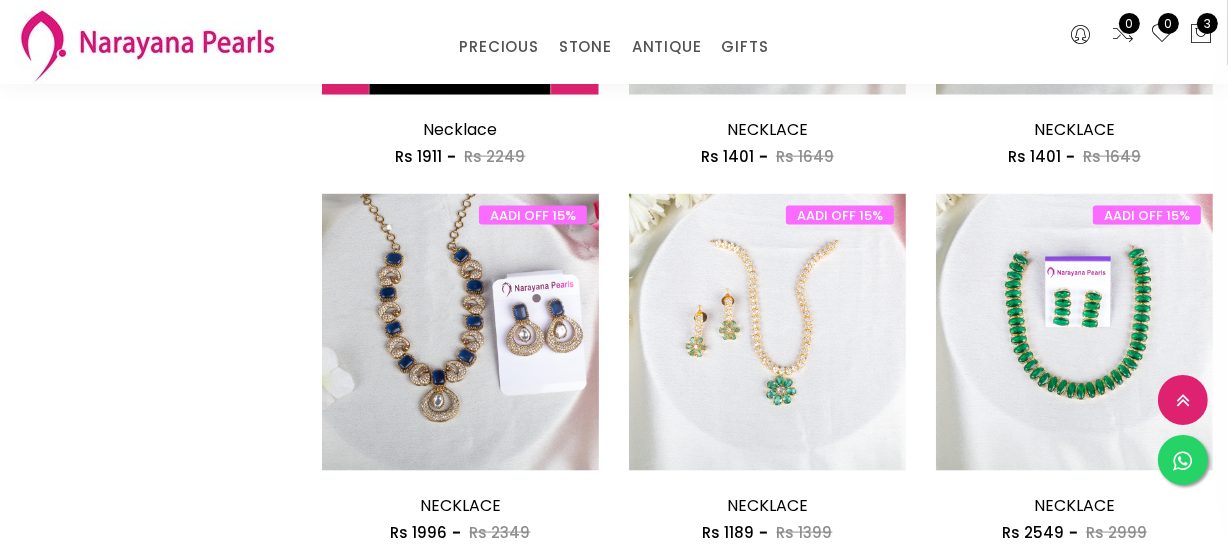 scroll, scrollTop: 2545, scrollLeft: 0, axis: vertical 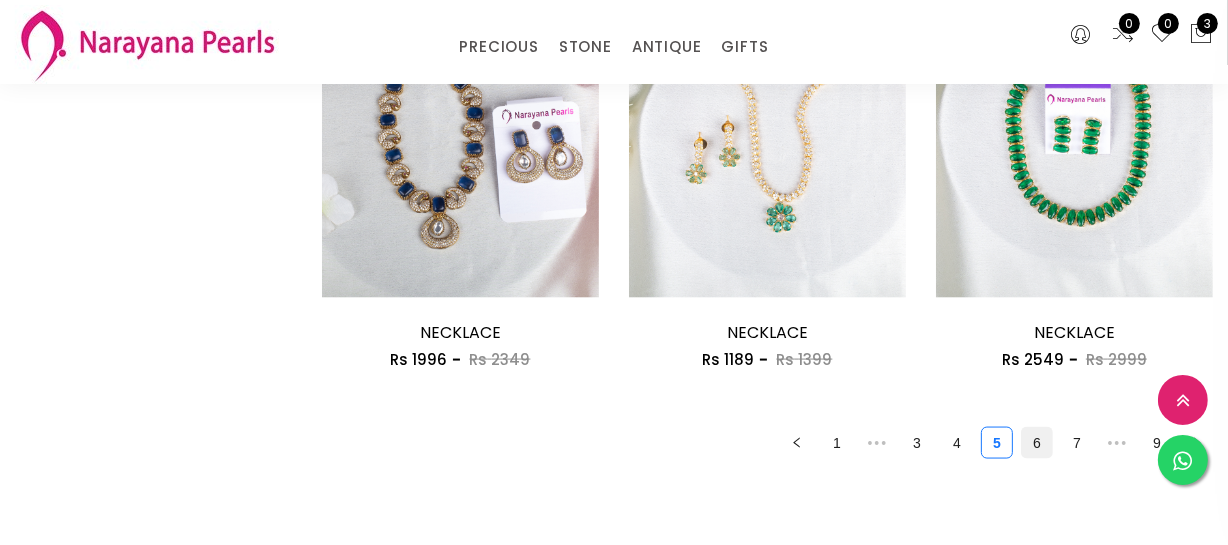 click on "6" at bounding box center (1037, 443) 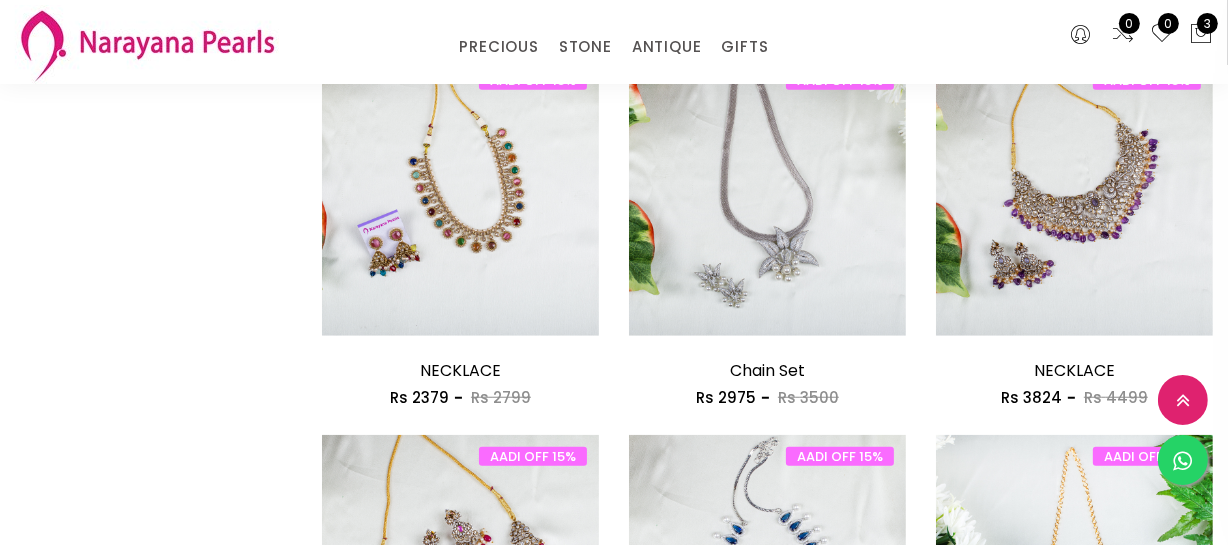 scroll, scrollTop: 1727, scrollLeft: 0, axis: vertical 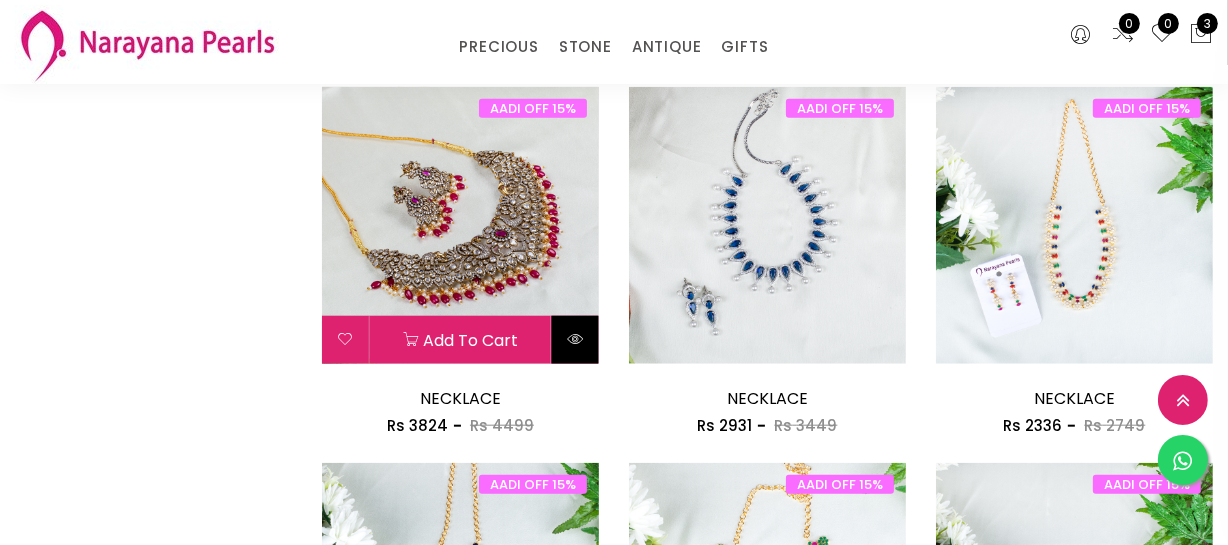 click at bounding box center (575, 340) 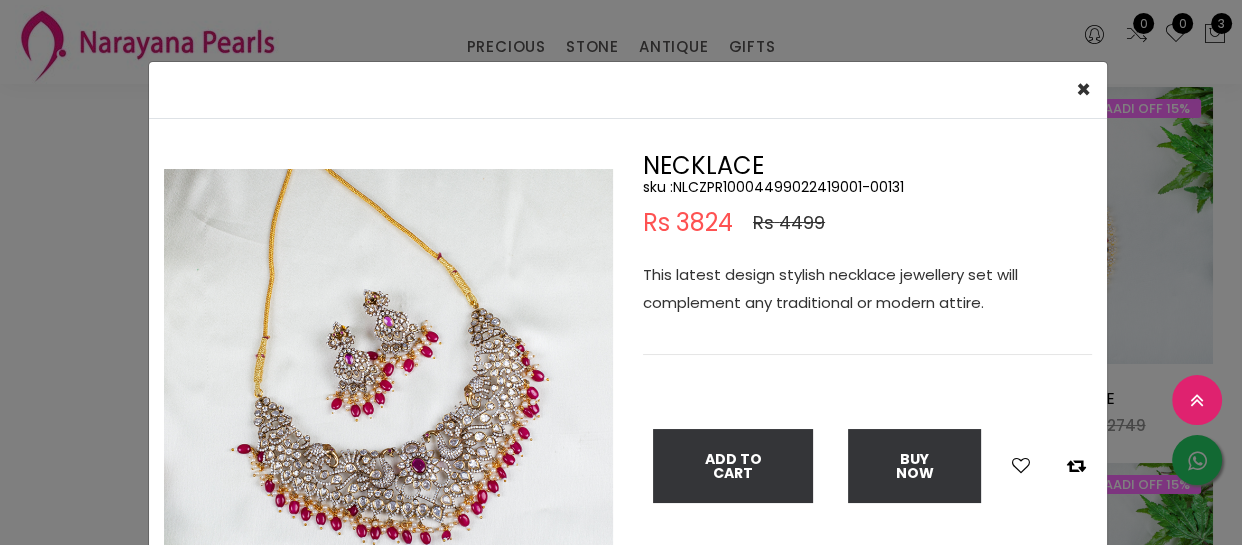 click at bounding box center (388, 393) 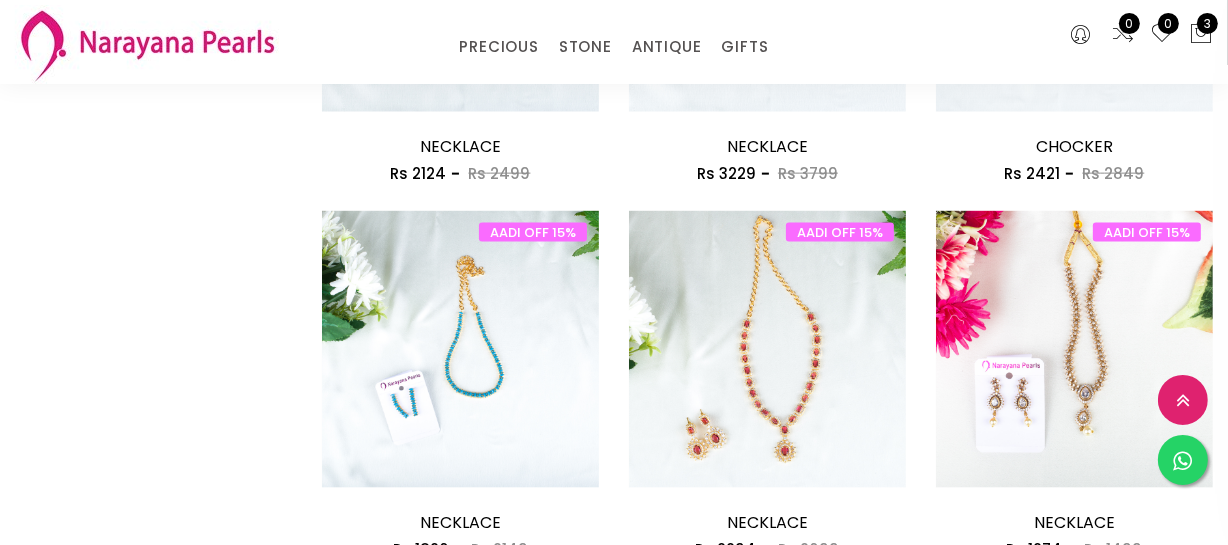 scroll, scrollTop: 2545, scrollLeft: 0, axis: vertical 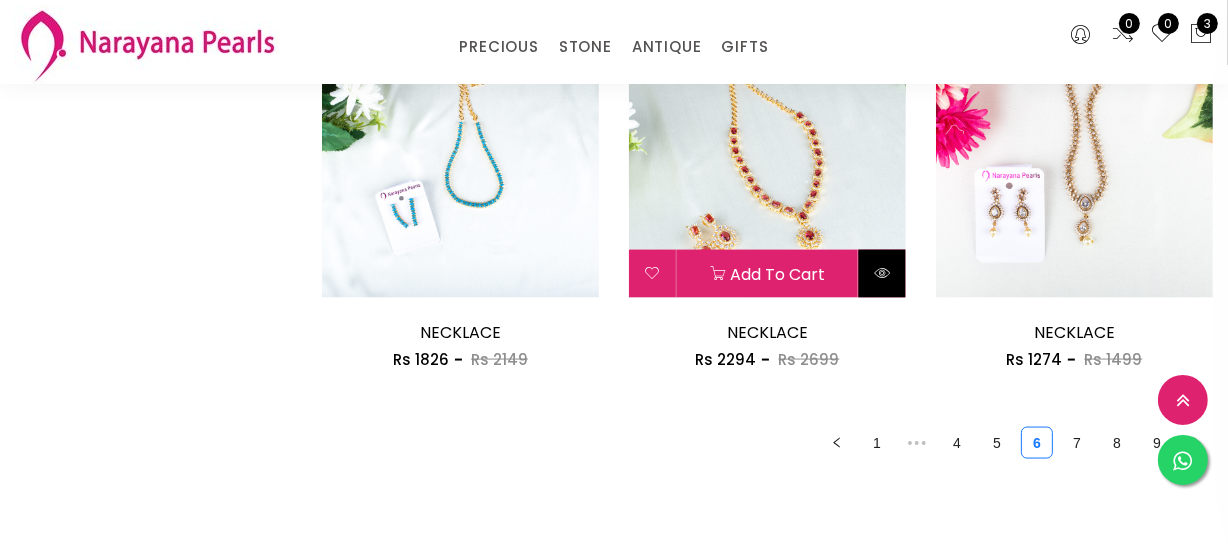 click at bounding box center (882, 274) 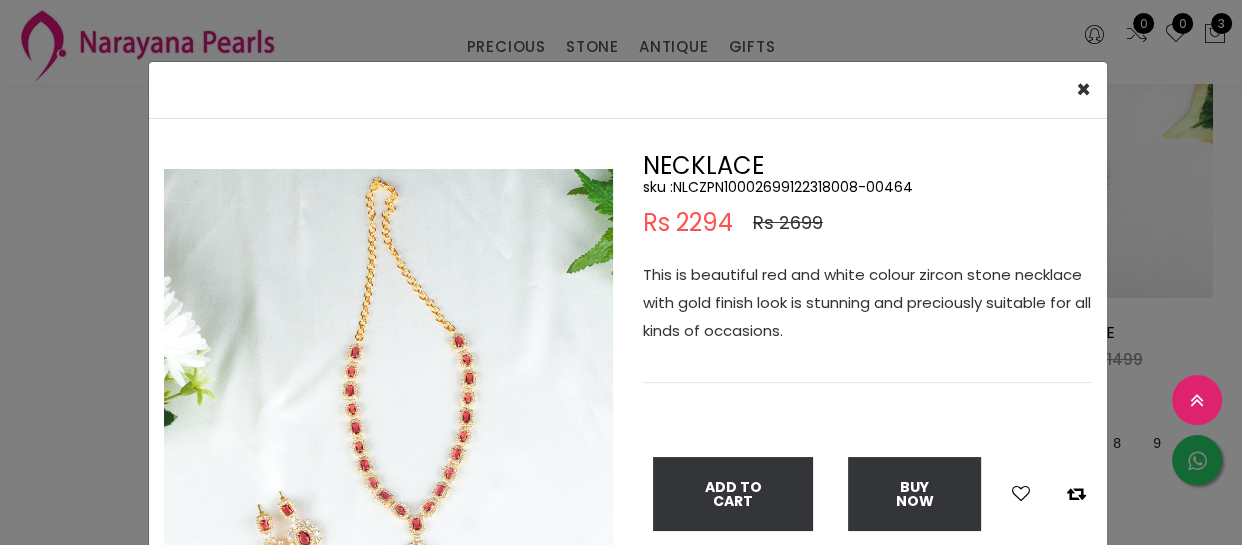 click at bounding box center [388, 393] 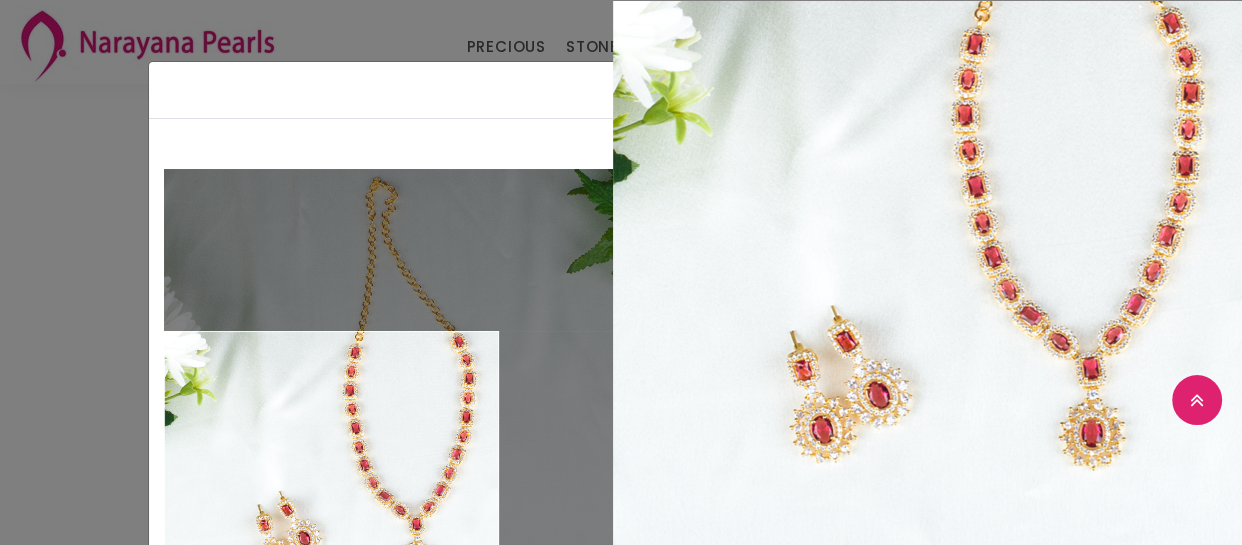 click on "× Close Double (click / press) on the image to zoom (in / out). NECKLACE sku :  NLCZPN10002699122318008-00464 Rs   2294   Rs   2699 This is beautiful red and white colour zircon stone necklace with gold finish look is stunning and preciously suitable for all kinds of occasions.  Add To Cart   Buy Now" at bounding box center (621, 272) 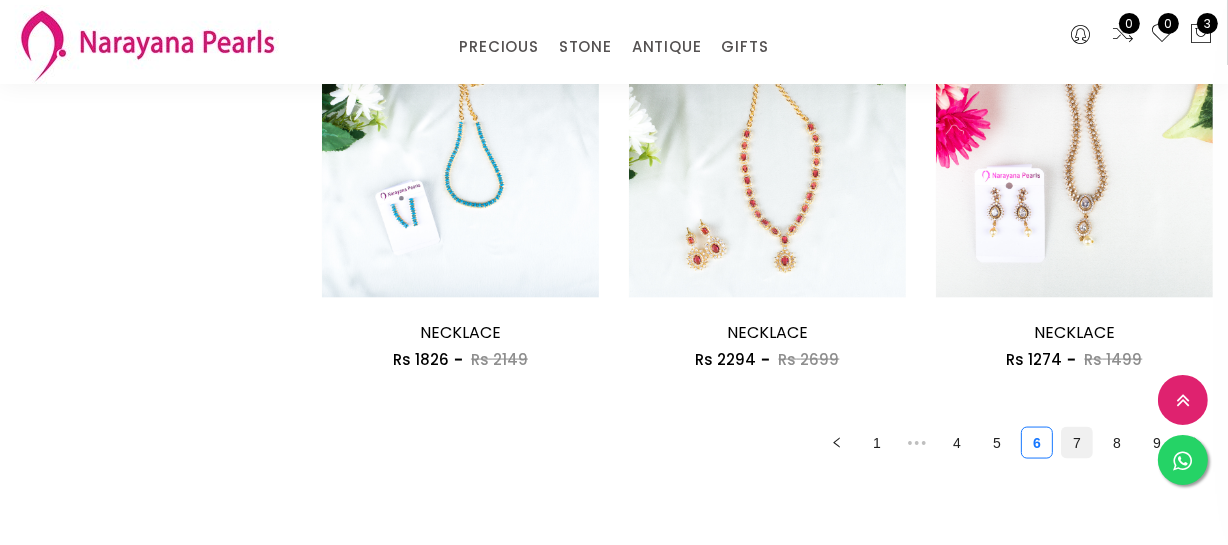 click on "7" at bounding box center [1077, 443] 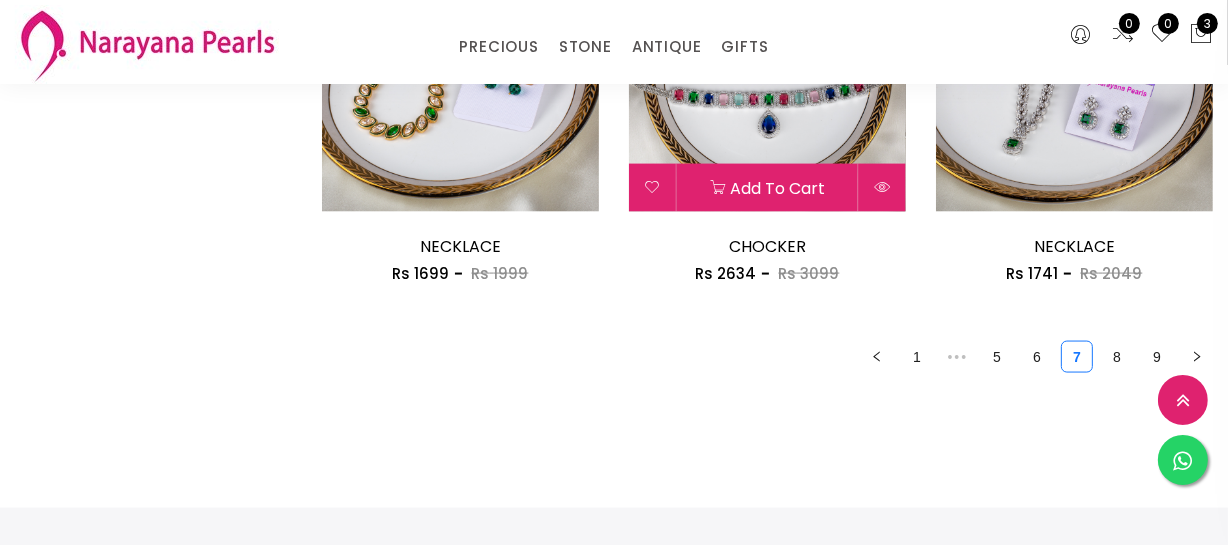 scroll, scrollTop: 2636, scrollLeft: 0, axis: vertical 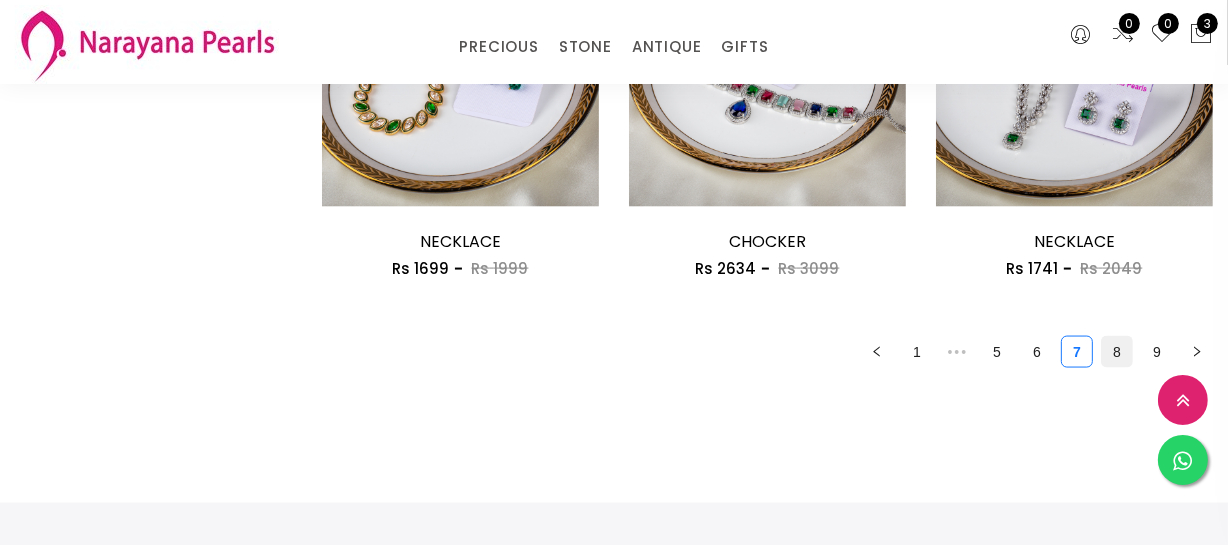 click on "8" at bounding box center [1117, 352] 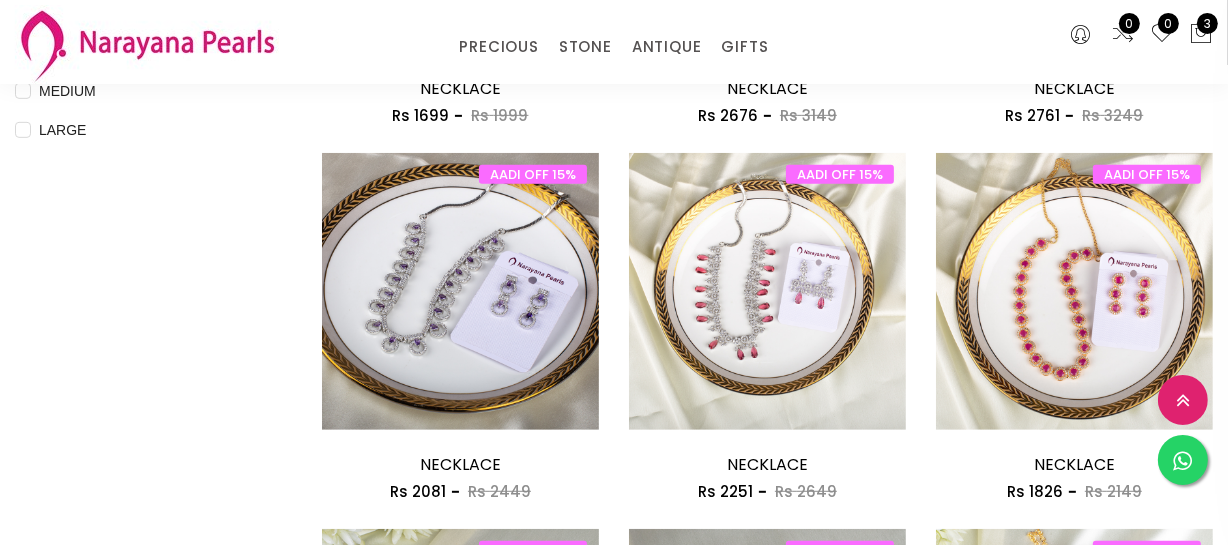 scroll, scrollTop: 1000, scrollLeft: 0, axis: vertical 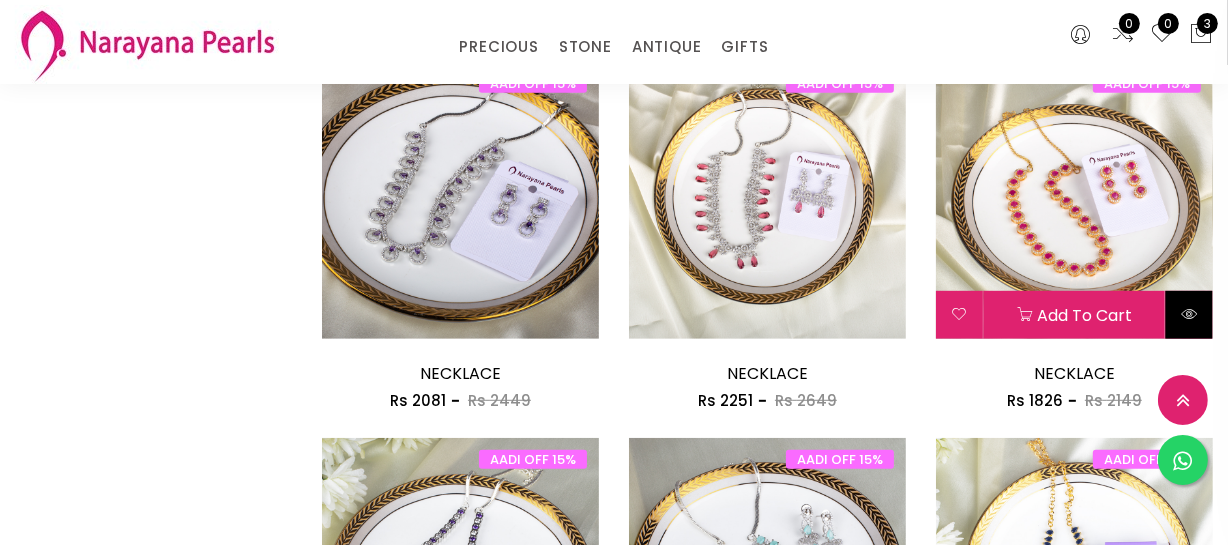click at bounding box center (1189, 314) 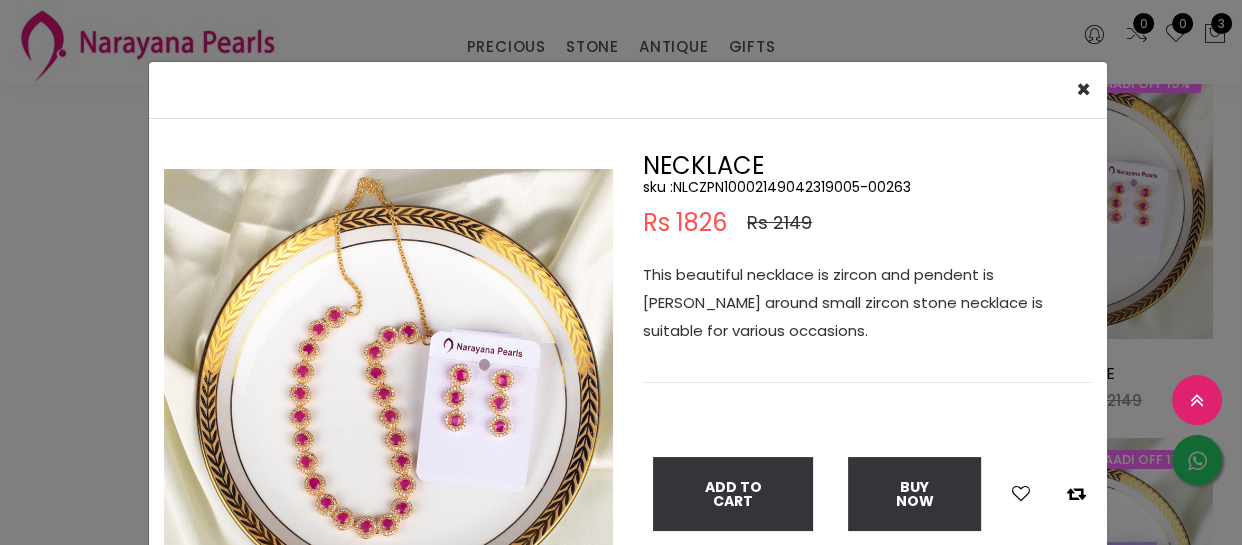 click at bounding box center (388, 393) 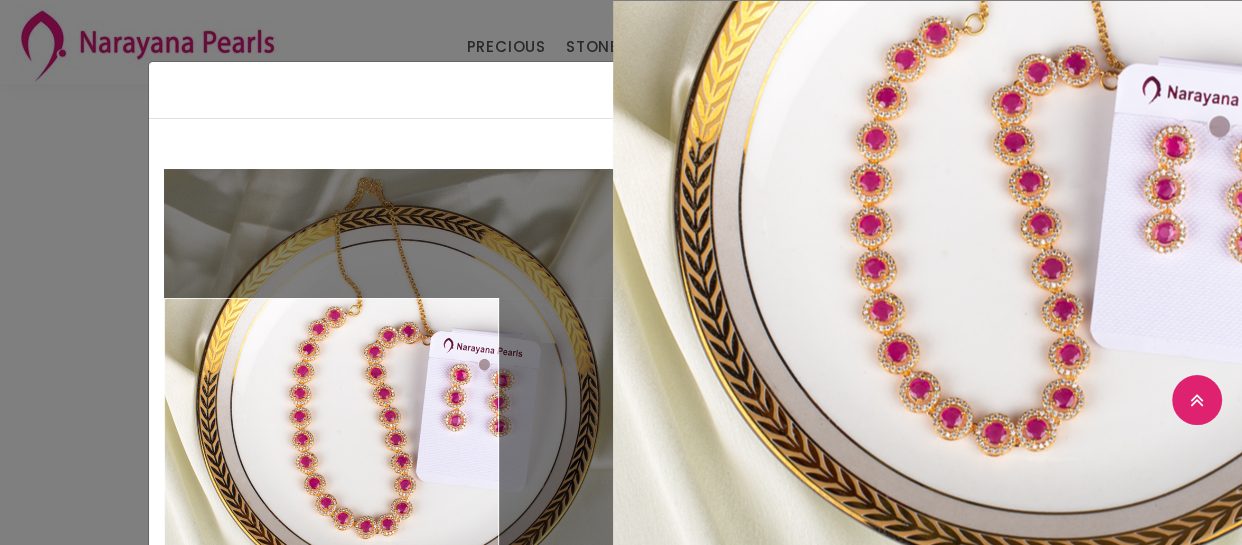 click on "× Close Double (click / press) on the image to zoom (in / out). NECKLACE sku :  NLCZPN10002149042319005-00263 Rs   1826   Rs   2149 This beautiful necklace is zircon and pendent is [PERSON_NAME] around small zircon stone necklace is suitable for various occasions.  Add To Cart   Buy Now" at bounding box center [621, 272] 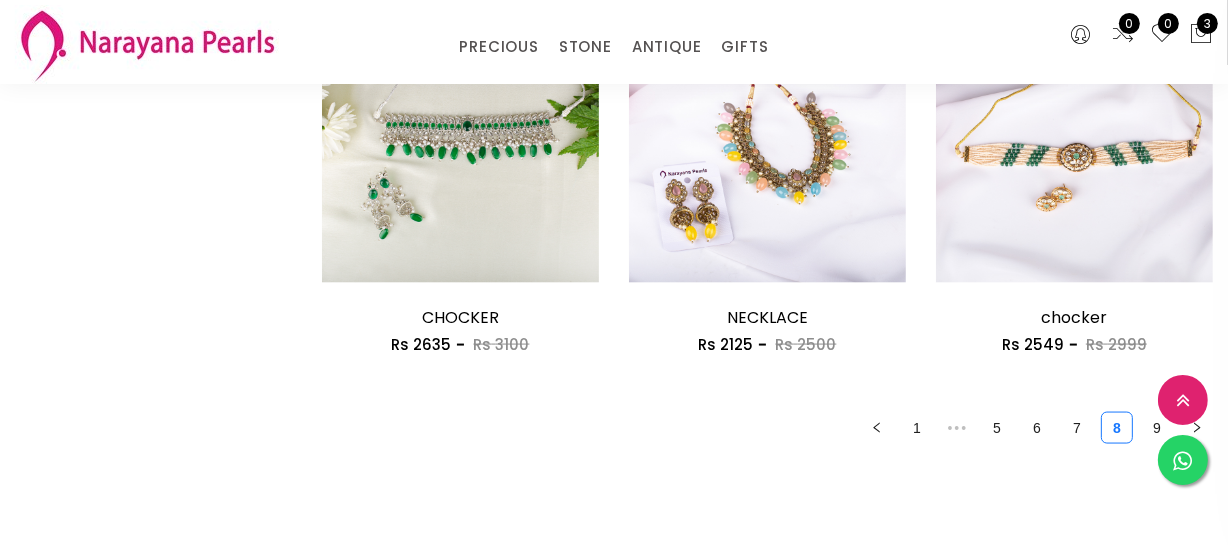 scroll, scrollTop: 2727, scrollLeft: 0, axis: vertical 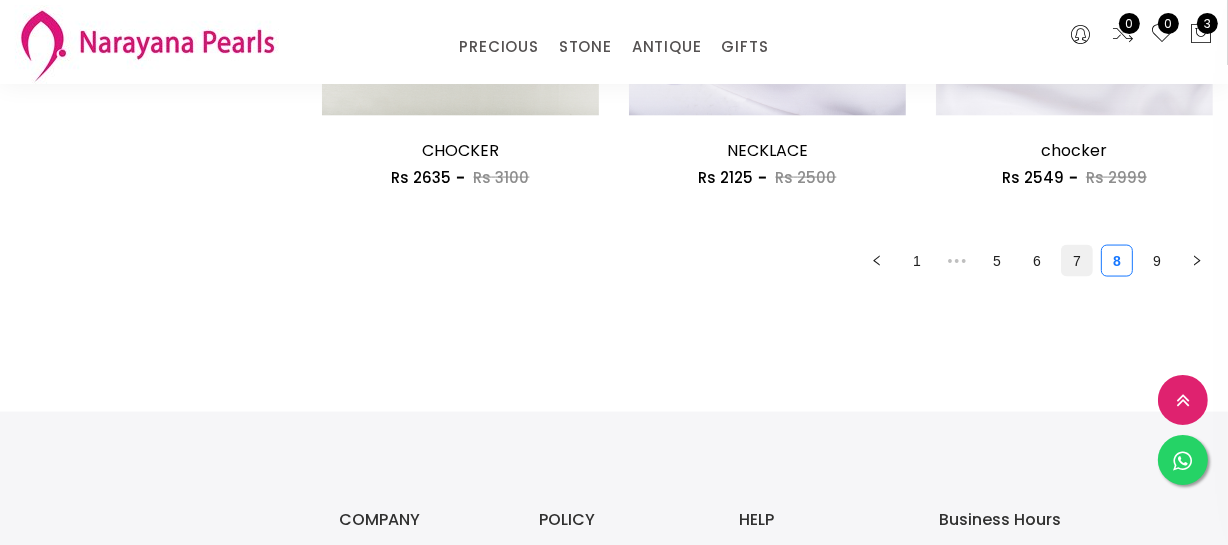 click on "7" at bounding box center [1077, 261] 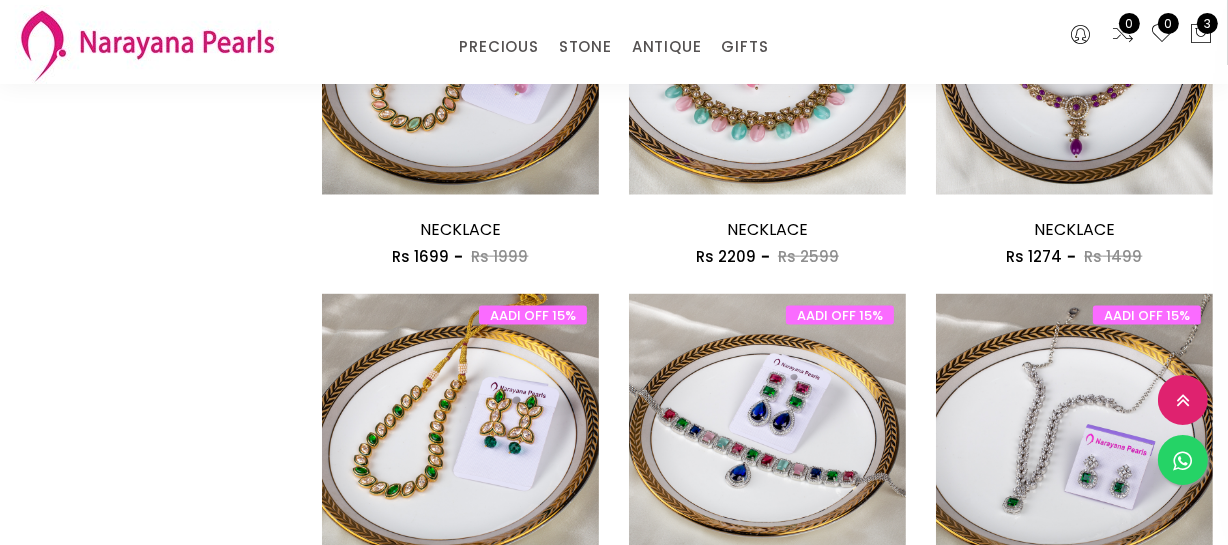 scroll, scrollTop: 2636, scrollLeft: 0, axis: vertical 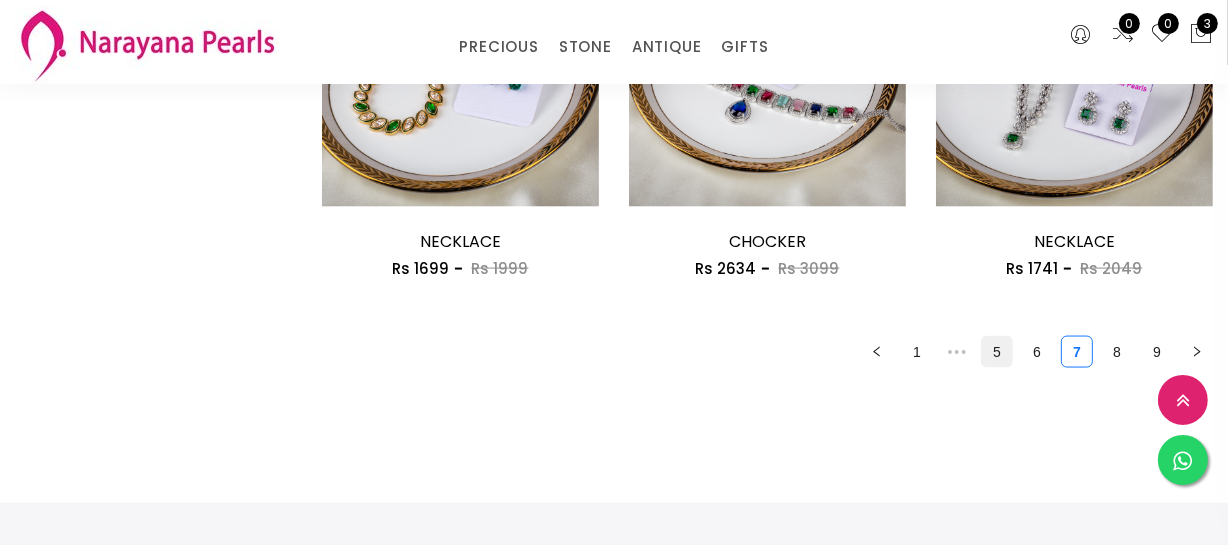 click on "5" at bounding box center [997, 352] 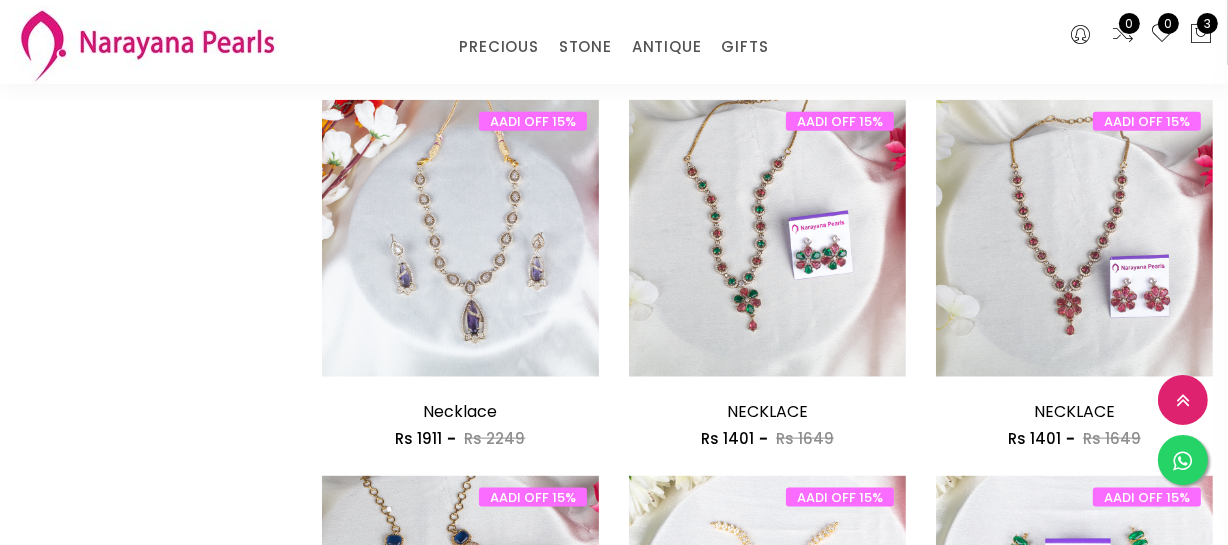 scroll, scrollTop: 2727, scrollLeft: 0, axis: vertical 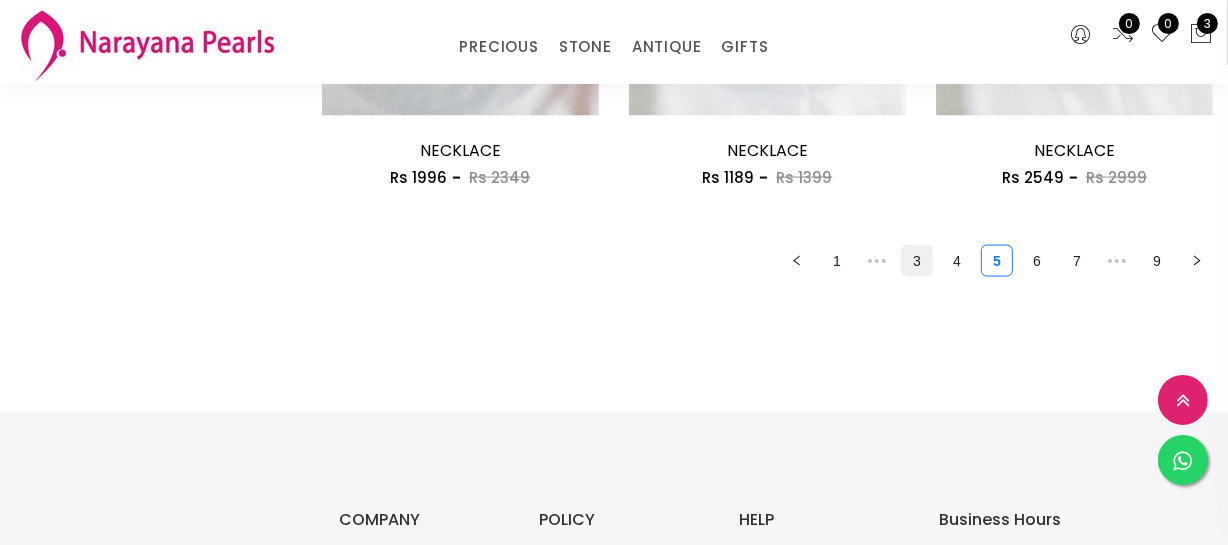 click on "3" at bounding box center [917, 261] 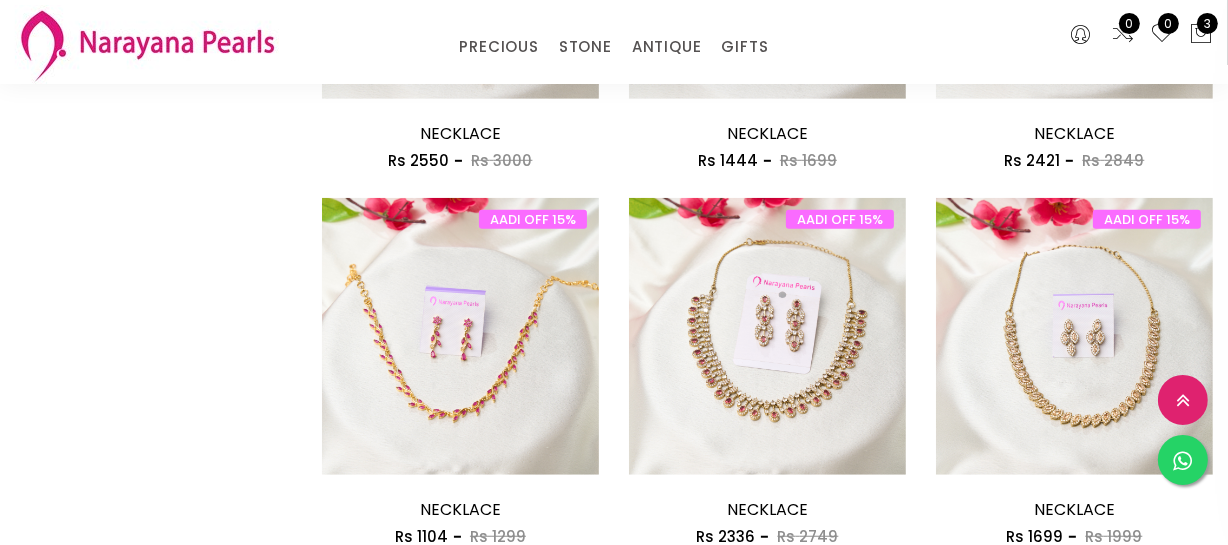 scroll, scrollTop: 1272, scrollLeft: 0, axis: vertical 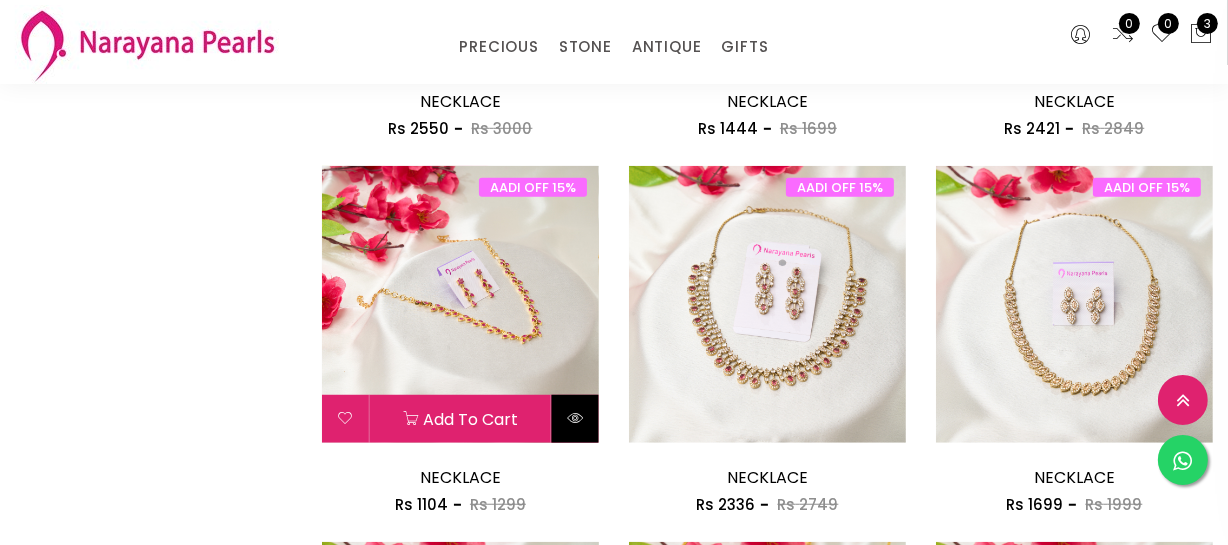 click at bounding box center (575, 419) 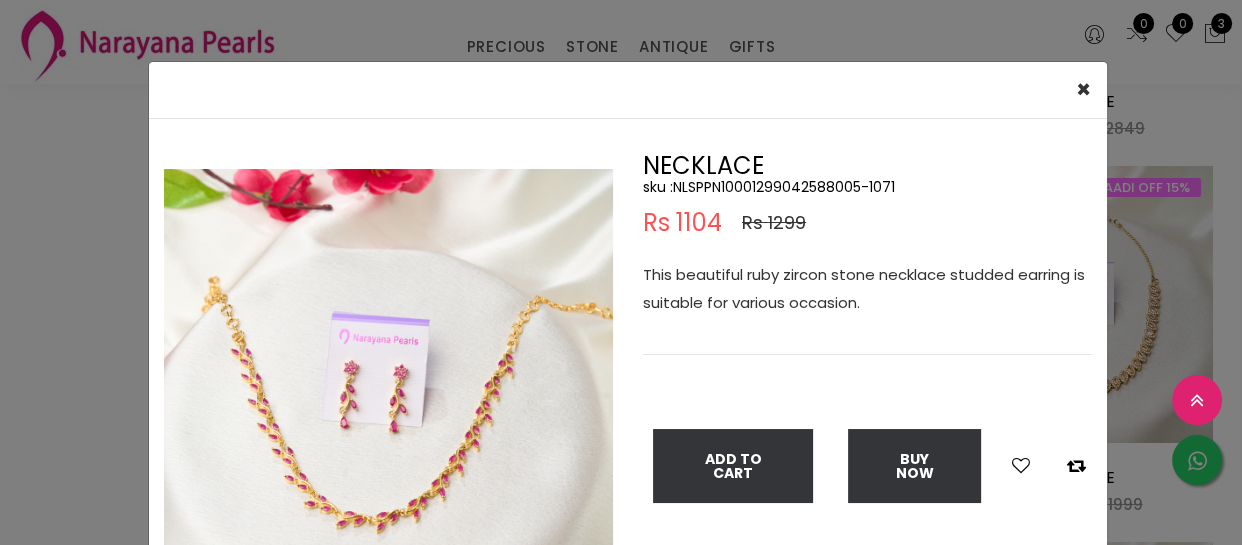 click at bounding box center (388, 393) 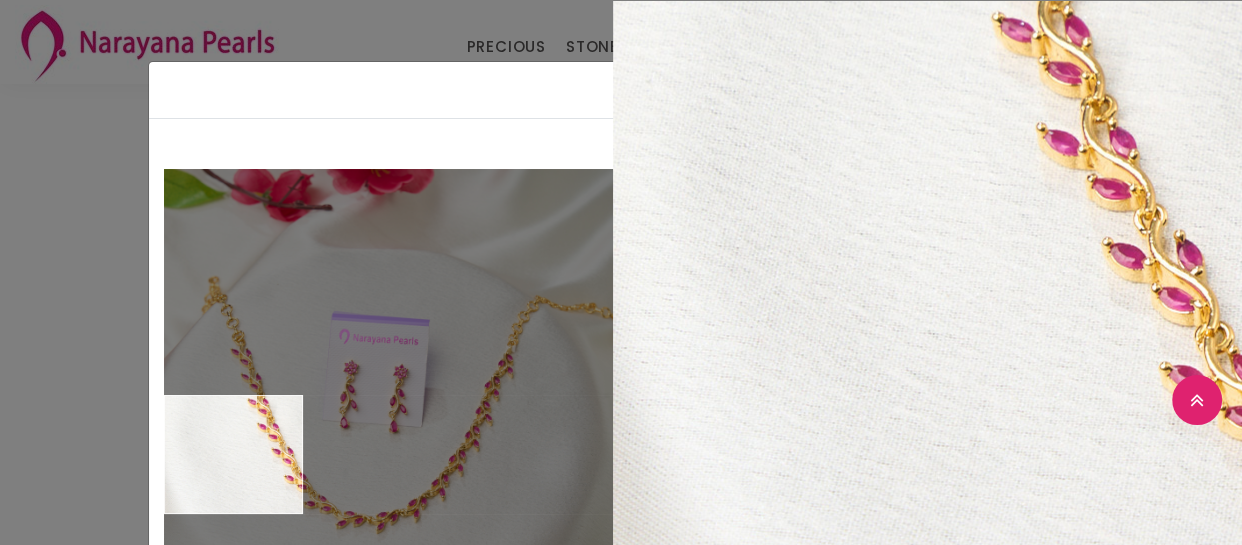 click on "× Close Double (click / press) on the image to zoom (in / out). NECKLACE sku :  NLSPPN10001299042588005-1071 Rs   1104   Rs   1299 This beautiful ruby zircon stone necklace studded earring is suitable for various occasion.  Add To Cart   Buy Now" at bounding box center [621, 272] 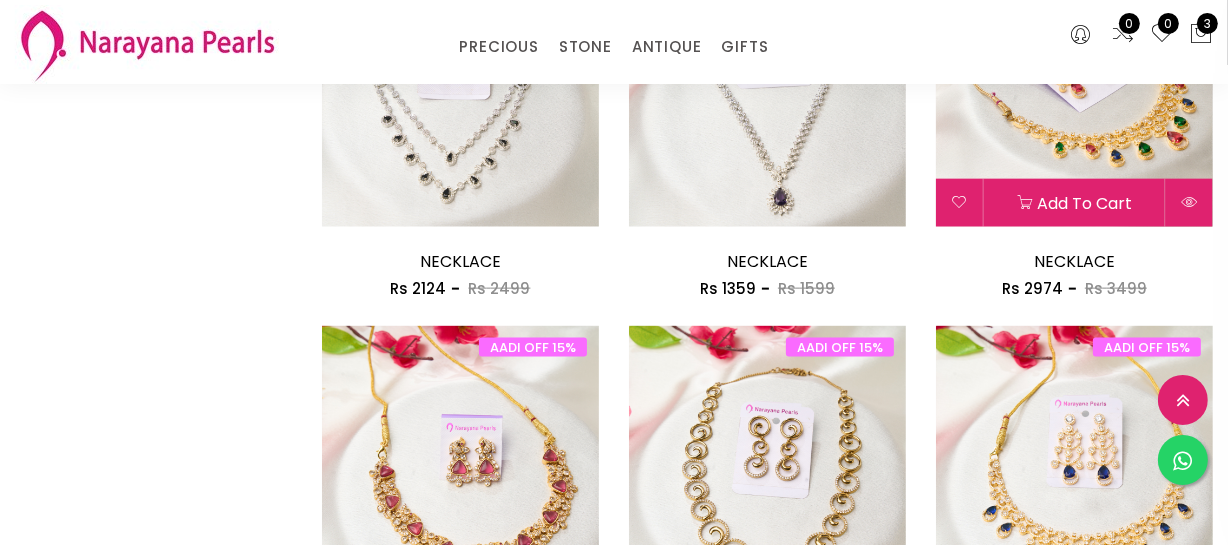 scroll, scrollTop: 2363, scrollLeft: 0, axis: vertical 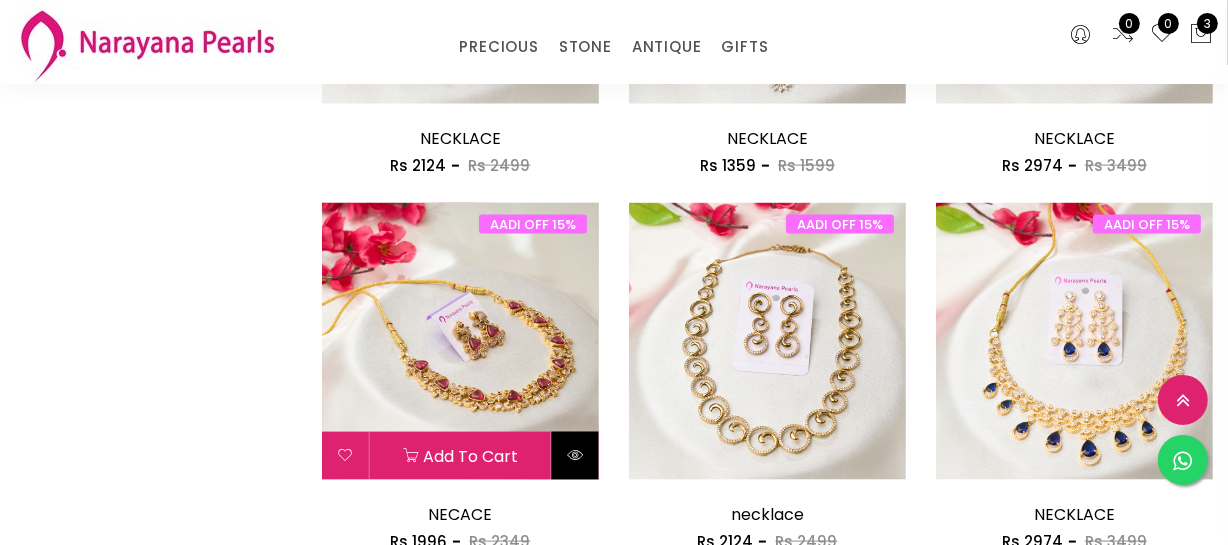 click at bounding box center [575, 455] 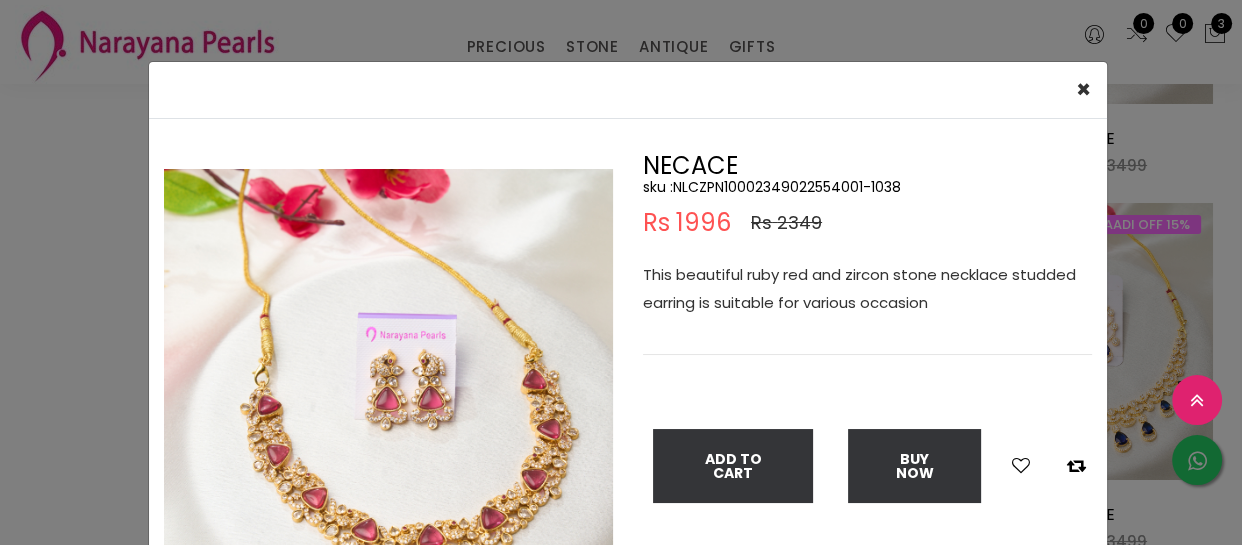 click at bounding box center [388, 393] 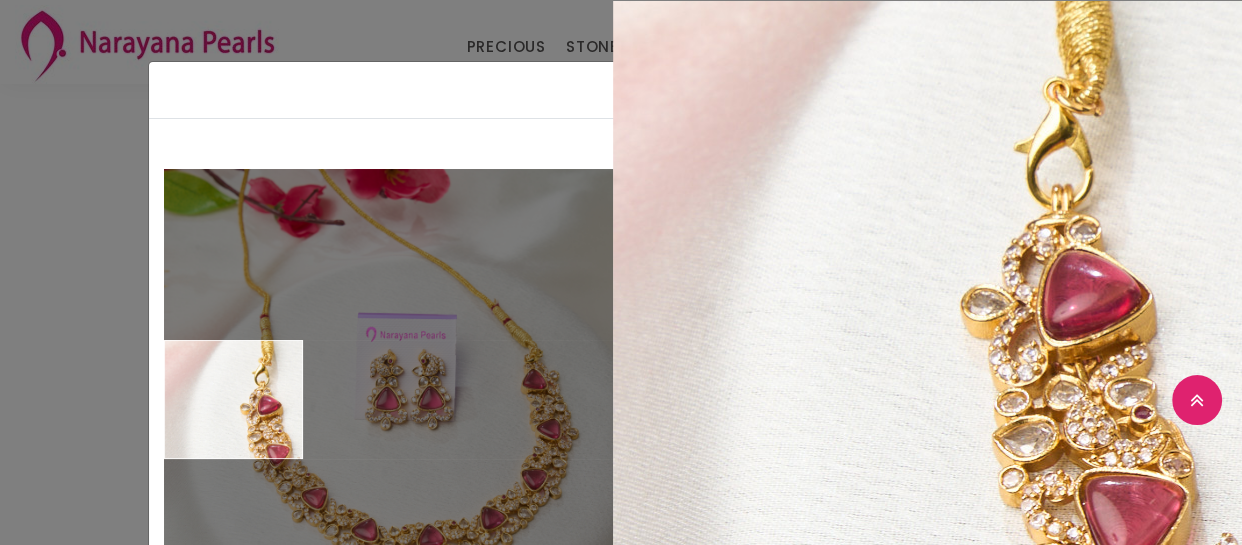 click on "× Close Double (click / press) on the image to zoom (in / out). NECACE sku :  NLCZPN10002349022554001-1038 Rs   1996   Rs   2349 This beautiful ruby red and zircon stone necklace studded earring is suitable for various occasion  Add To Cart   Buy Now" at bounding box center [621, 272] 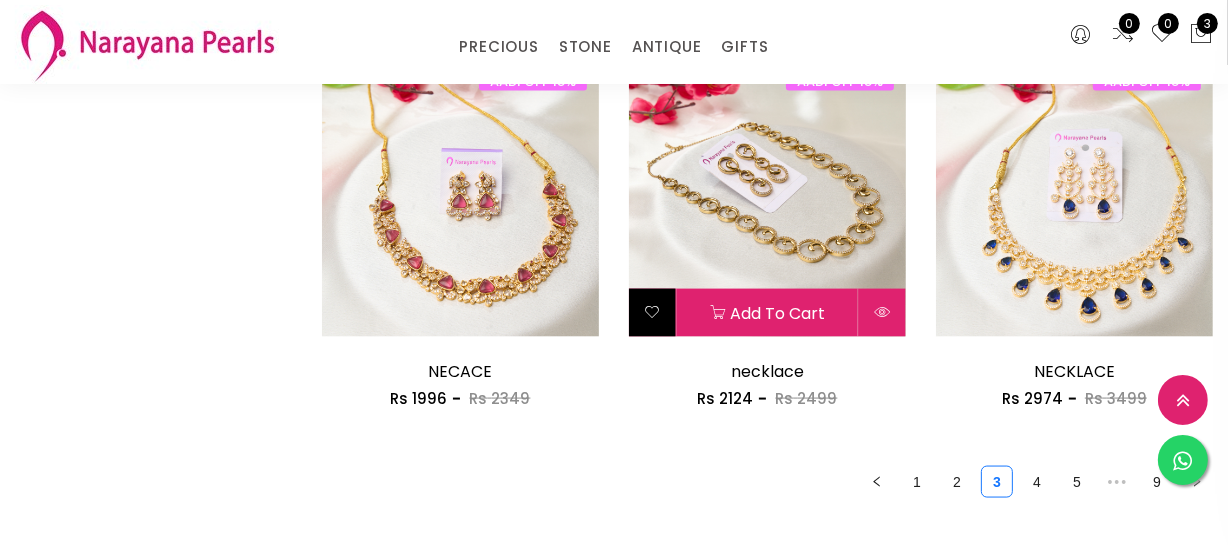scroll, scrollTop: 2727, scrollLeft: 0, axis: vertical 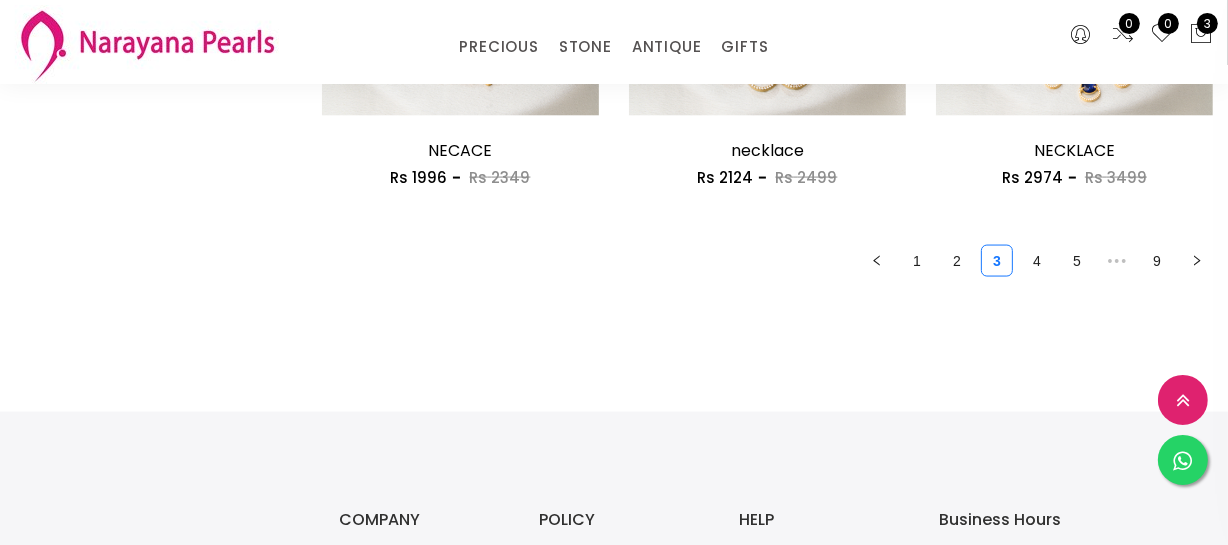 click on "1 2 3 4 5 ••• 9" at bounding box center [767, 261] 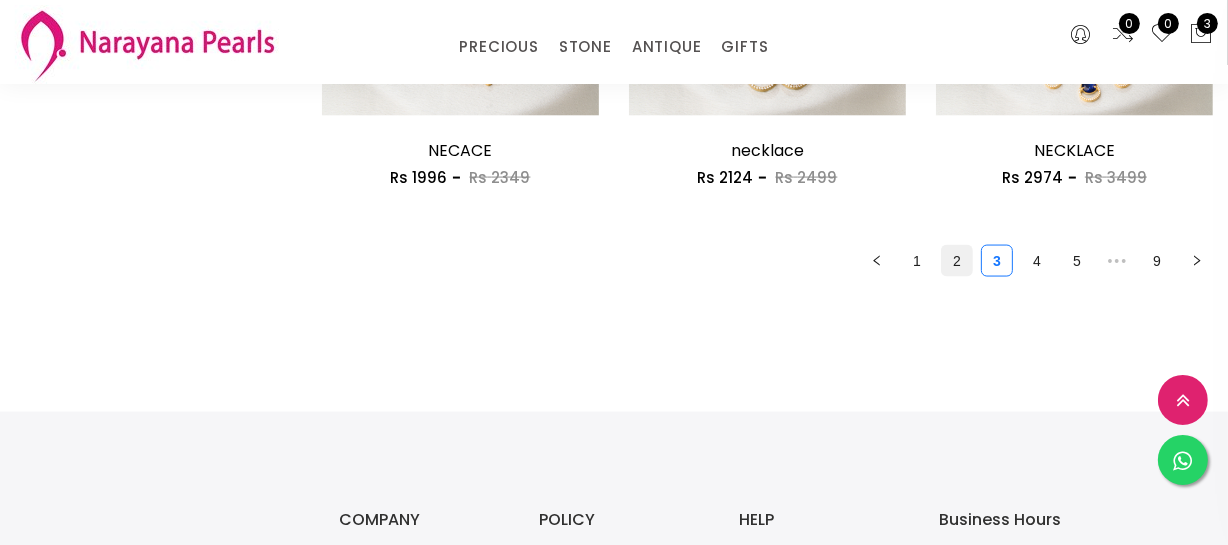 click on "2" at bounding box center [957, 261] 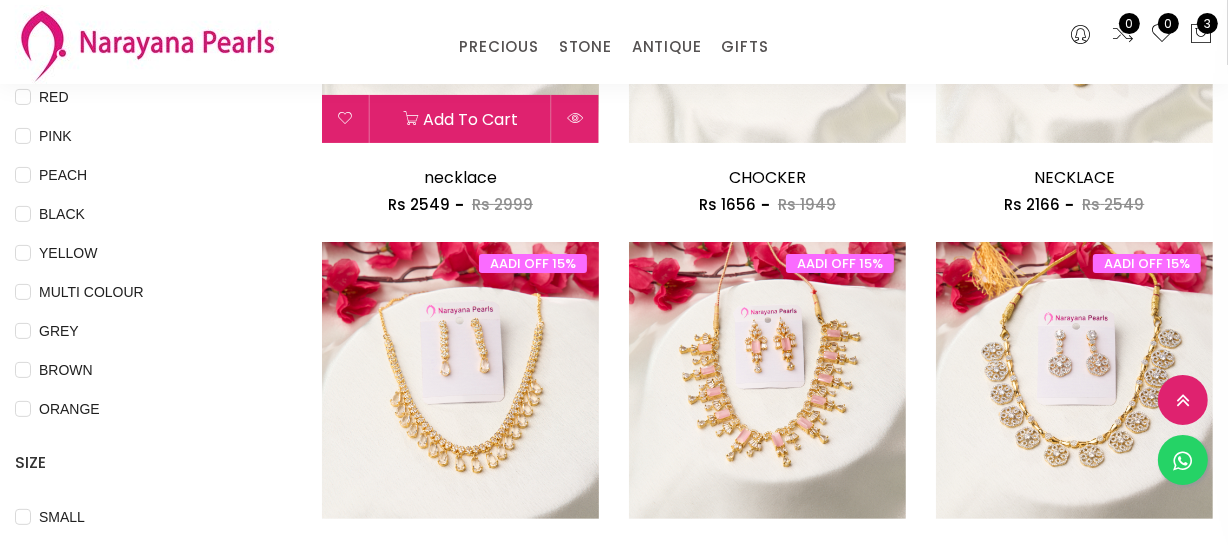 scroll, scrollTop: 272, scrollLeft: 0, axis: vertical 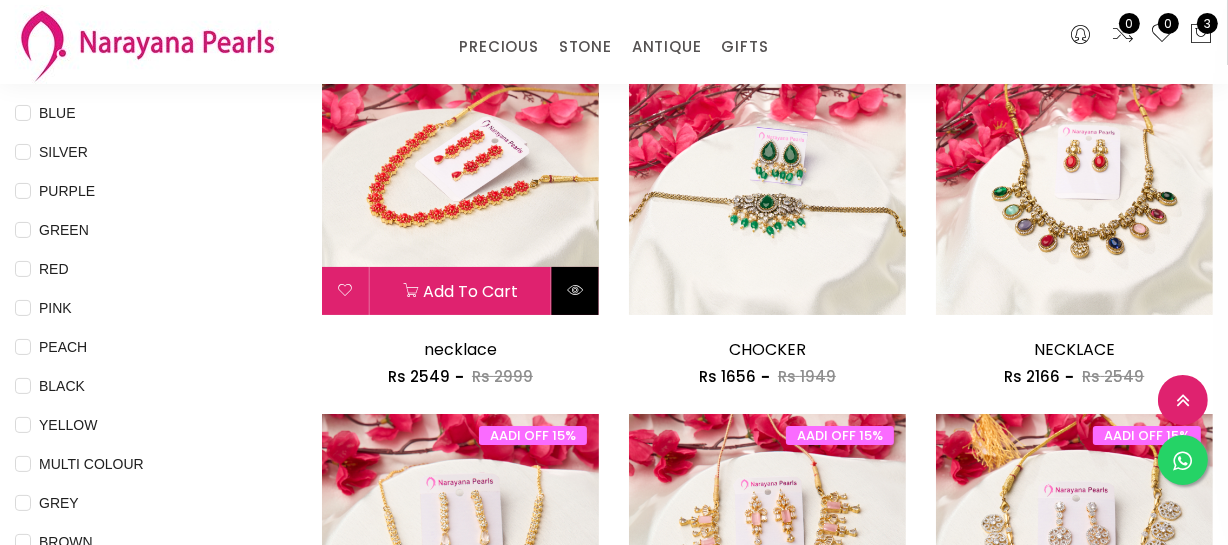 click at bounding box center [575, 291] 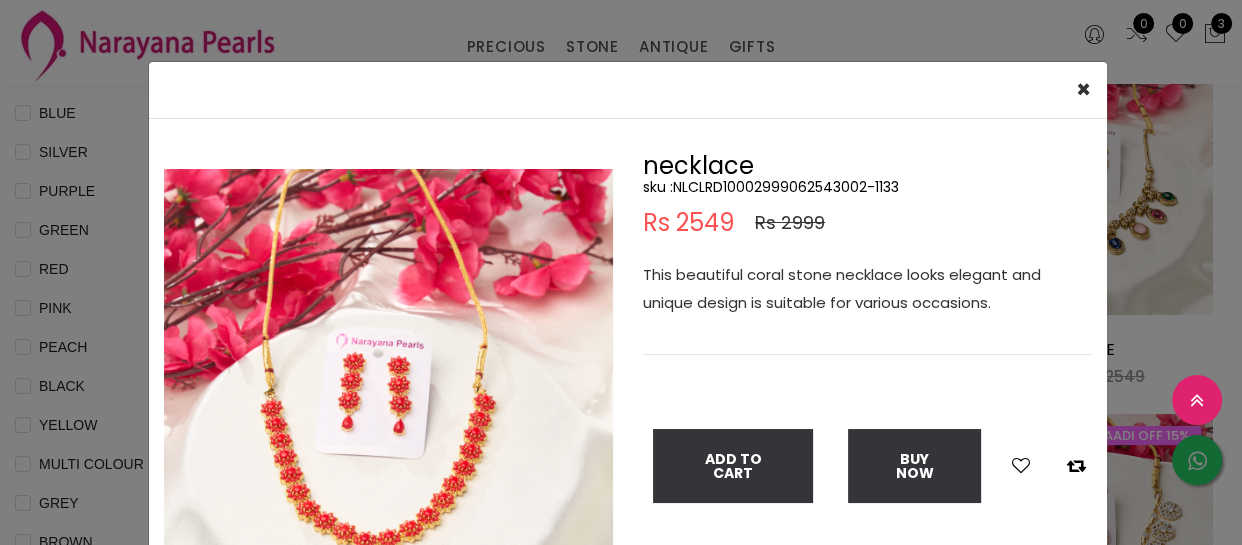 click at bounding box center (388, 393) 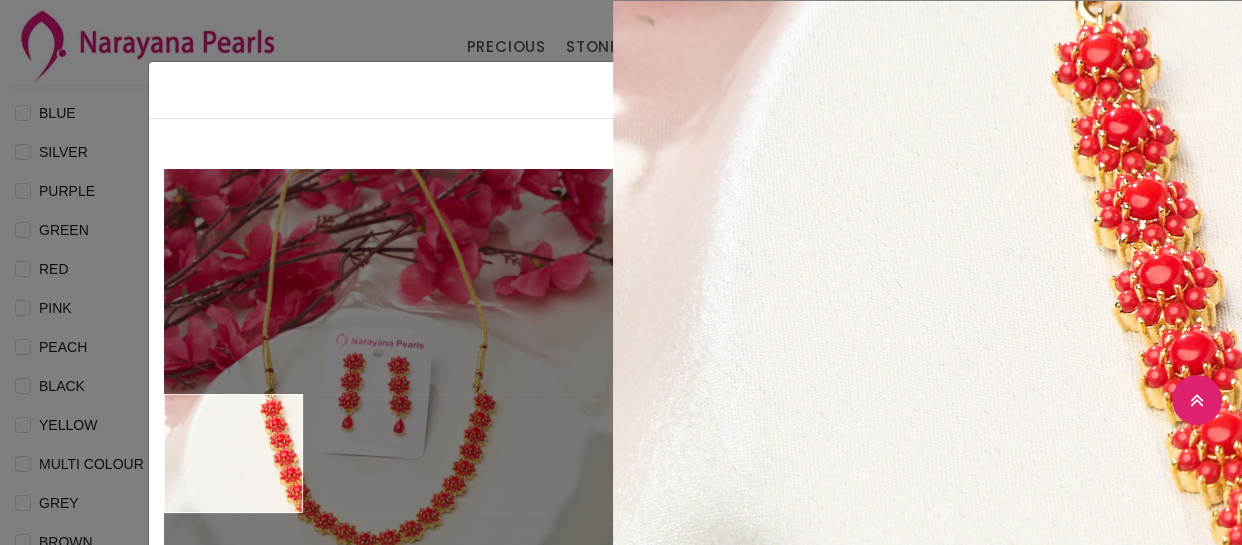 click on "× Close Double (click / press) on the image to zoom (in / out). necklace sku :  NLCLRD10002999062543002-1133 Rs   2549   Rs   2999 This beautiful coral stone necklace looks elegant and unique design is suitable for various occasions.  Add To Cart   Buy Now" at bounding box center (621, 272) 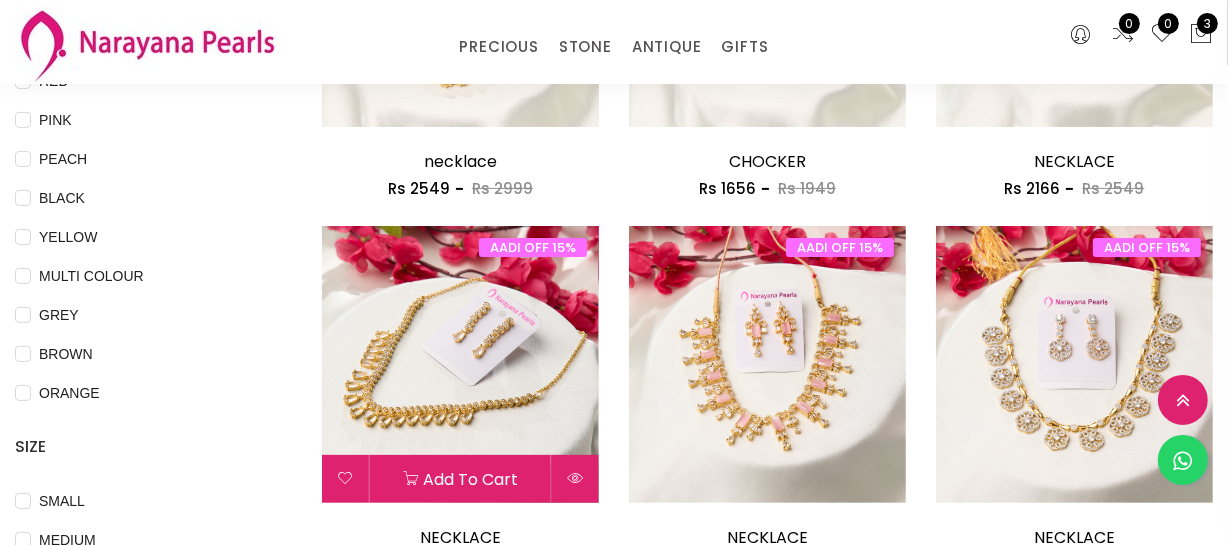 scroll, scrollTop: 363, scrollLeft: 0, axis: vertical 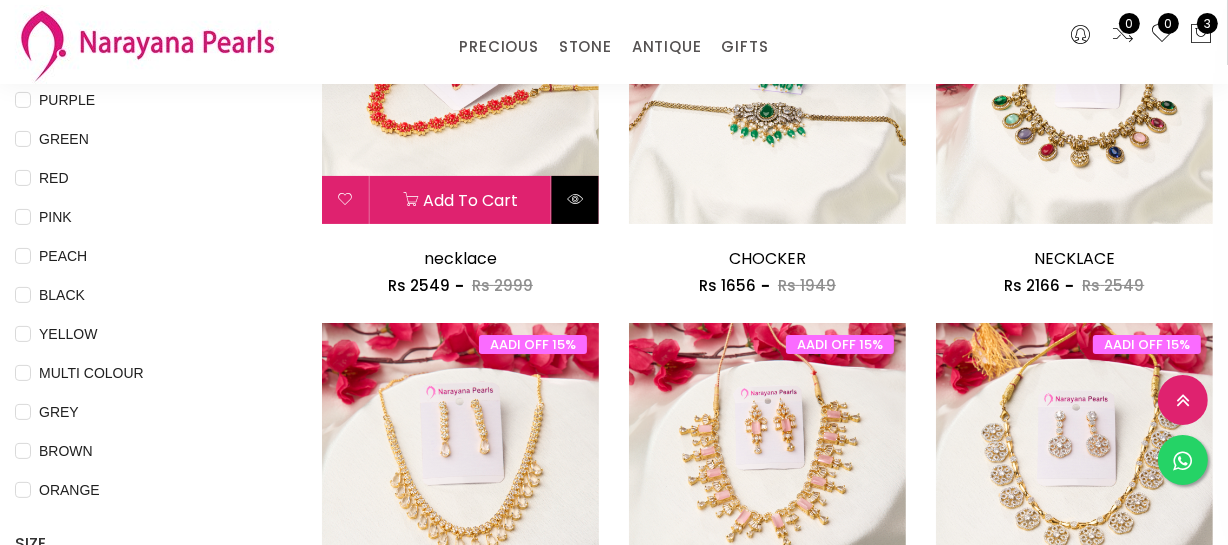click at bounding box center (575, 200) 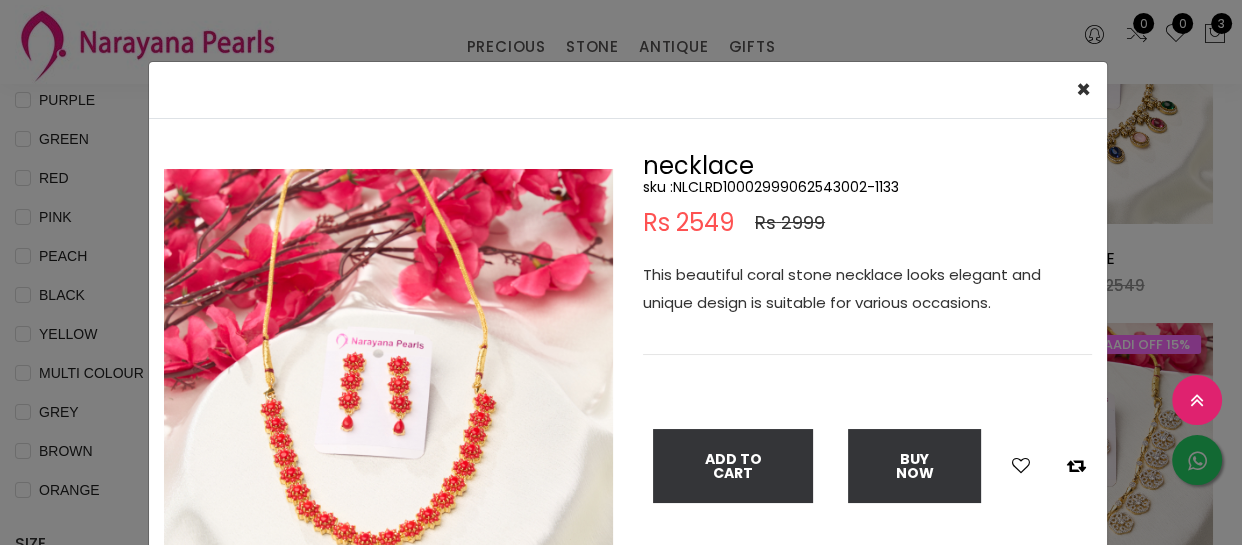 click at bounding box center [388, 393] 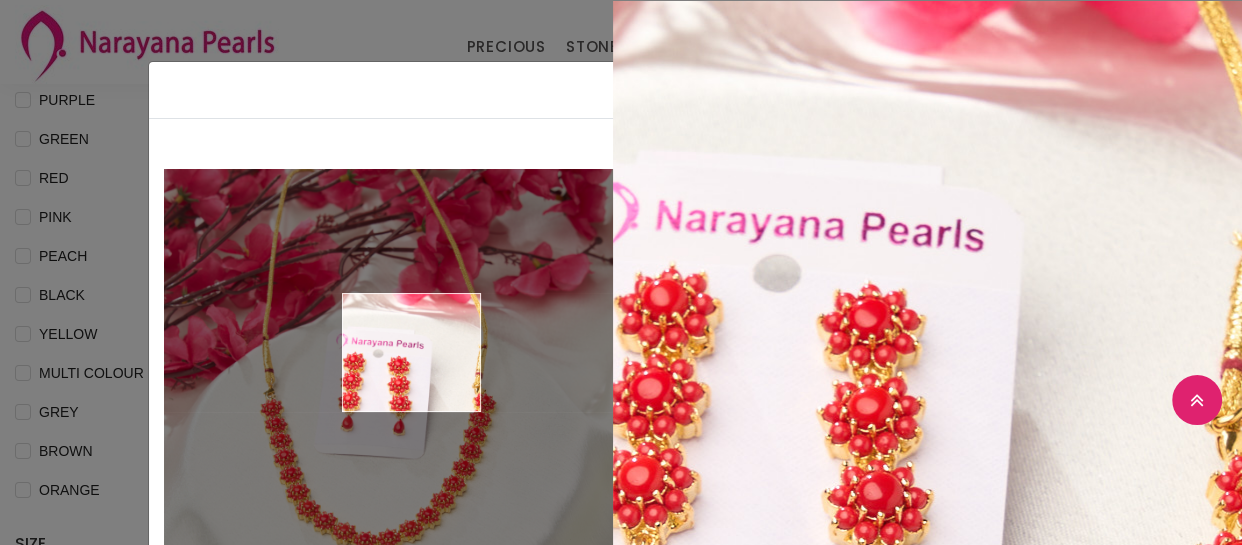 click at bounding box center [388, 393] 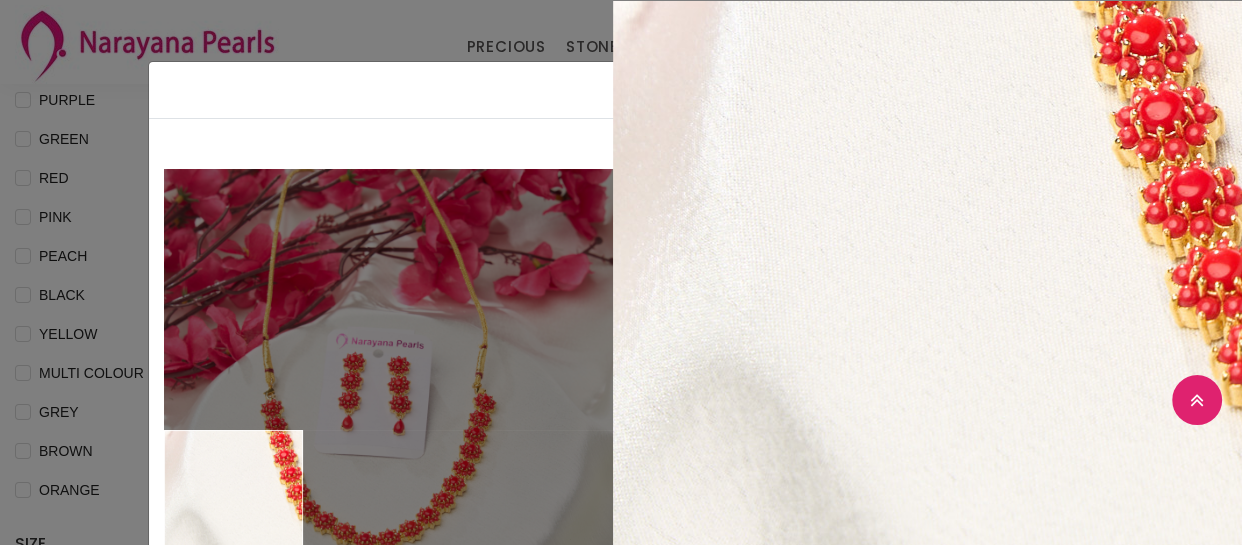 click on "× Close Double (click / press) on the image to zoom (in / out). necklace sku :  NLCLRD10002999062543002-1133 Rs   2549   Rs   2999 This beautiful coral stone necklace looks elegant and unique design is suitable for various occasions.  Add To Cart   Buy Now" at bounding box center (621, 272) 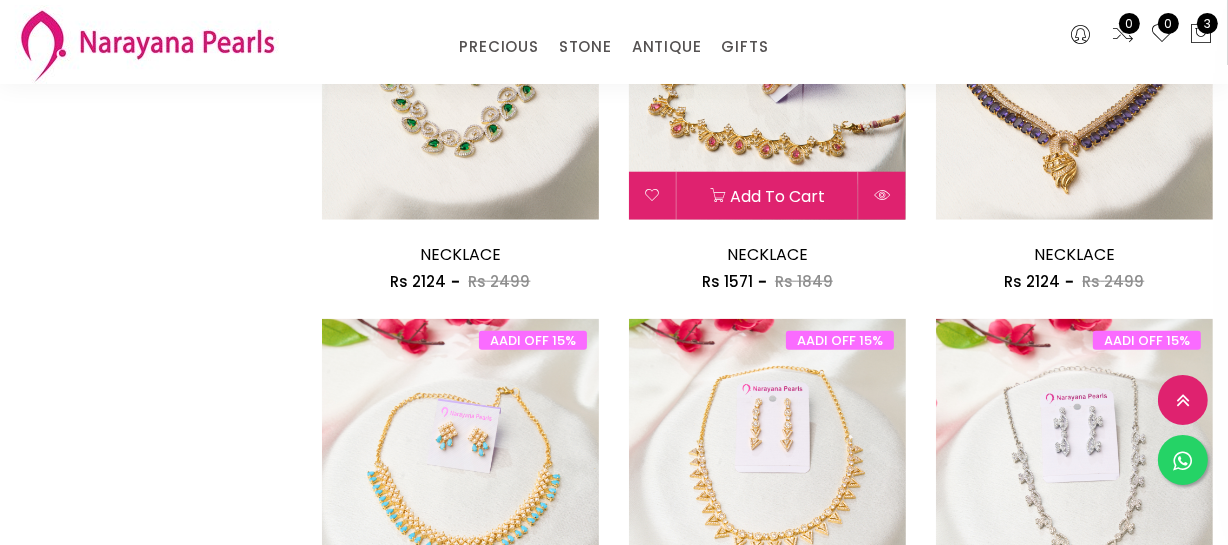 scroll, scrollTop: 1727, scrollLeft: 0, axis: vertical 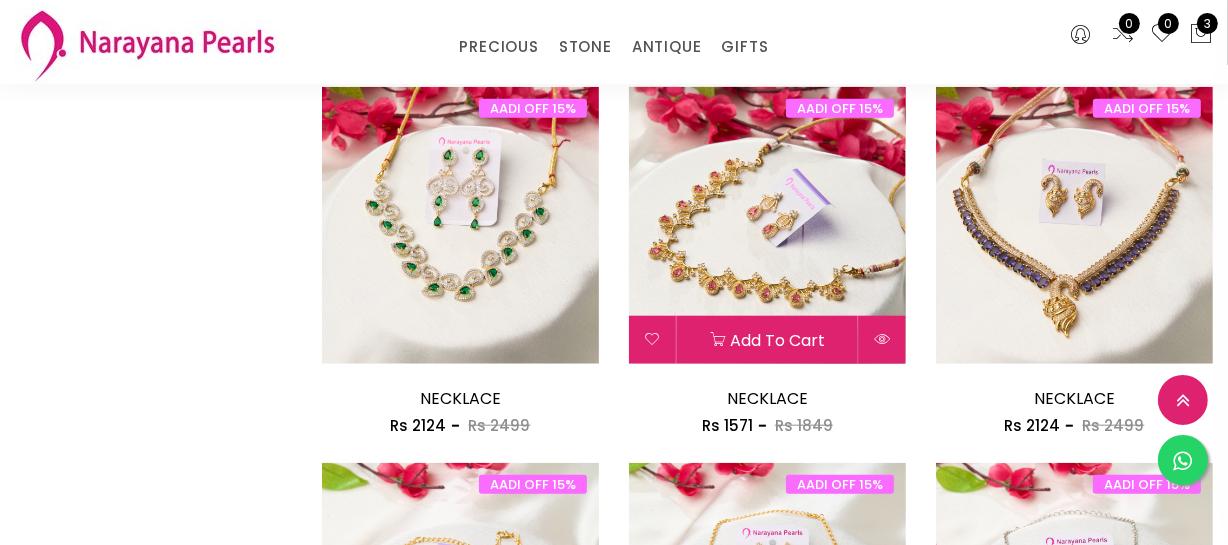 click at bounding box center [882, 340] 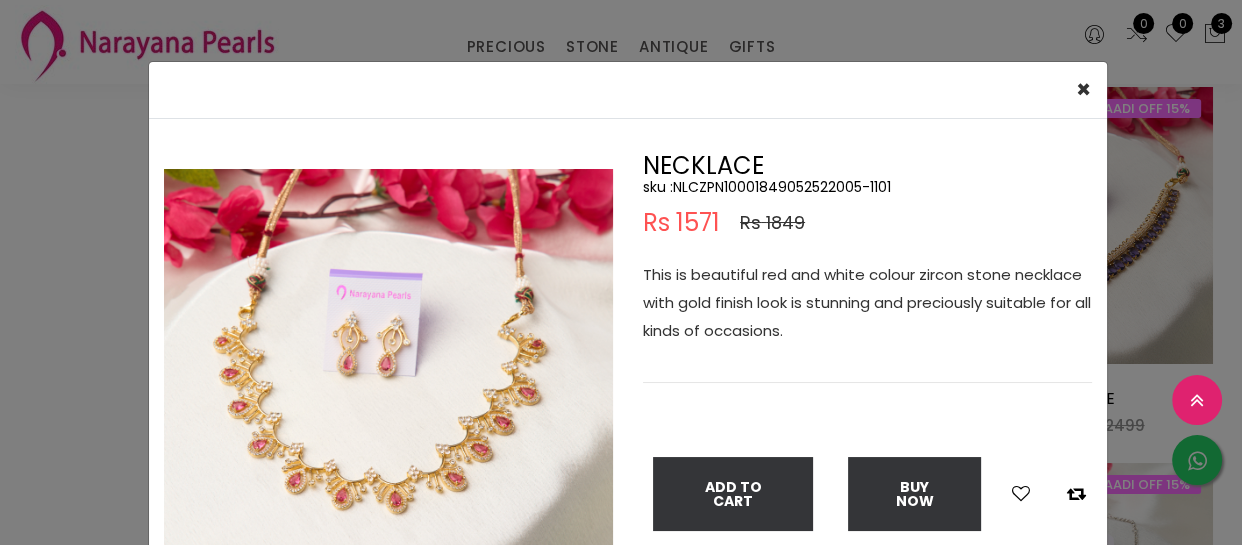 click at bounding box center [388, 393] 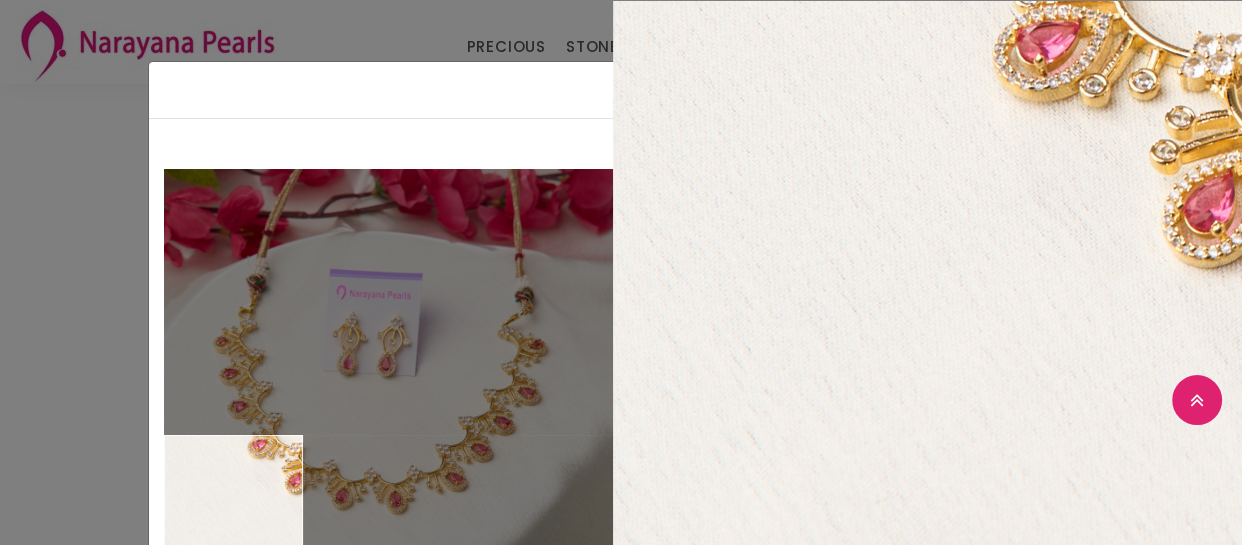 click on "× Close Double (click / press) on the image to zoom (in / out). NECKLACE sku :  NLCZPN10001849052522005-1101 Rs   1571   Rs   1849 This is beautiful red and white colour zircon stone necklace with gold finish look is stunning and preciously suitable for all kinds of occasions.  Add To Cart   Buy Now" at bounding box center (621, 272) 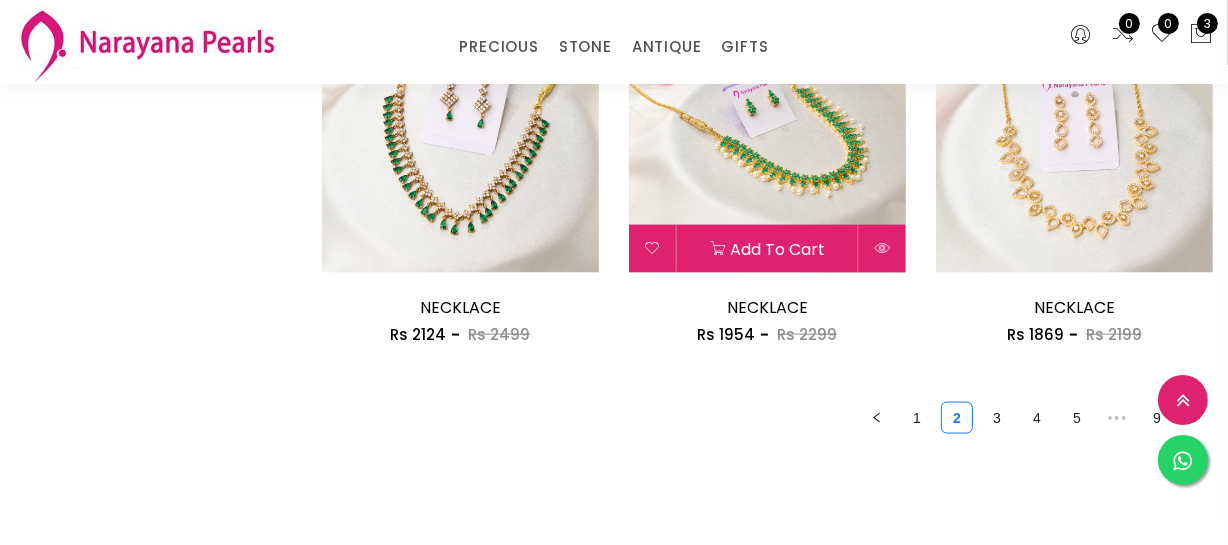 scroll, scrollTop: 2727, scrollLeft: 0, axis: vertical 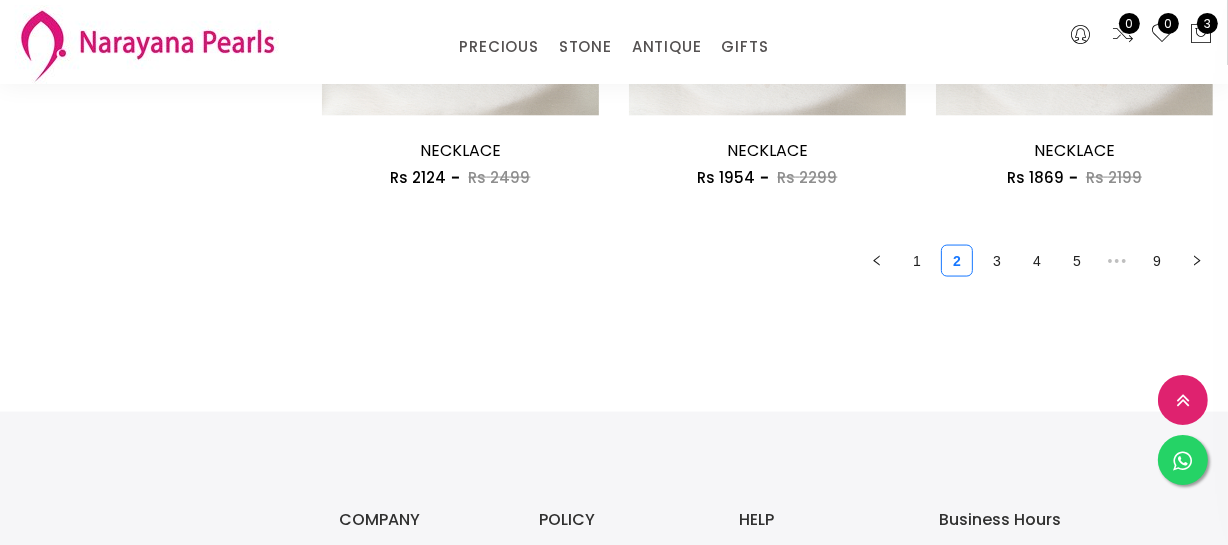 click on "COLOR   GOLD WHITE BLUE SILVER PURPLE GREEN RED PINK PEACH BLACK YELLOW MULTI COLOUR GREY BROWN ORANGE SIZE   SMALL MEDIUM LARGE Default Price - High to Low Price - Low to High 174  products found AADI OFF 15%     Add to cart necklace Rs     2549   Rs   2999 AADI OFF 15% necklace Rs   2549   Rs   2999 This beautiful coral stone necklace looks elegant and unique design is suitable for various occasions.     Add to cart  Buy Now  AADI OFF 15%     Add to cart CHOCKER Rs     1656   Rs   1949 AADI OFF 15% CHOCKER Rs   1656   Rs   1949 This beautiful victorian chocker looks perfect for all the attire .     Add to cart  Buy Now  AADI OFF 15%     Add to cart NECKLACE Rs     2166   Rs   2549 AADI OFF 15% NECKLACE Rs   2166   Rs   2549 This beautiful navaratna stone necklace looks elegant and unique design is suitable for various occasions.     Add to cart  Buy Now  AADI OFF 15%     Add to cart NECKLACE Rs     1019   Rs   1199 AADI OFF 15% NECKLACE Rs   1019   Rs   1199     Add to cart  Buy Now  AADI OFF 15%     Rs" at bounding box center (614, -1102) 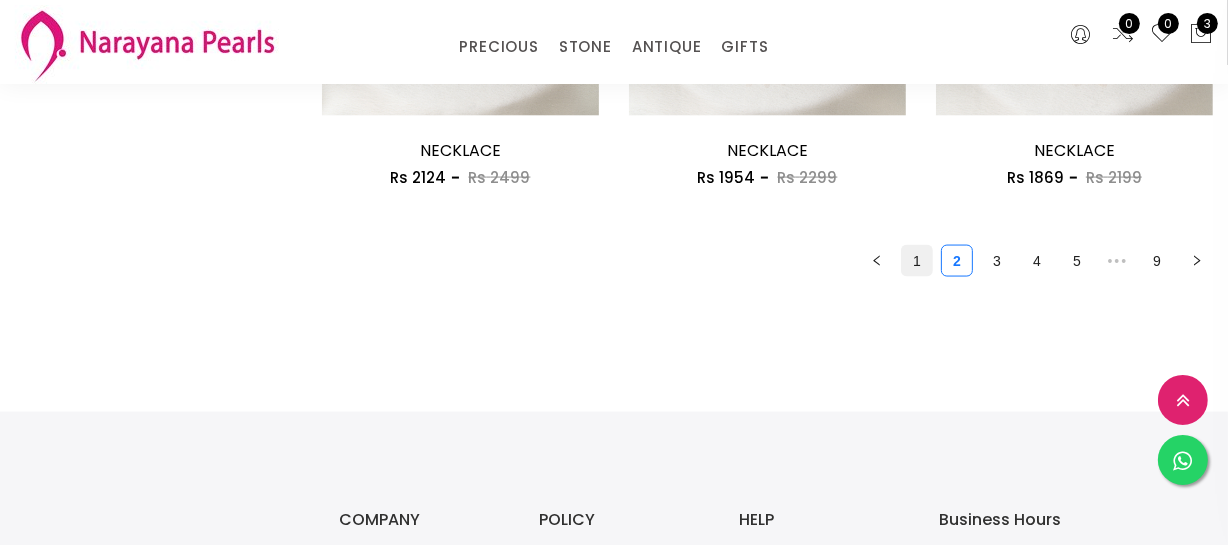 click on "1" at bounding box center [917, 261] 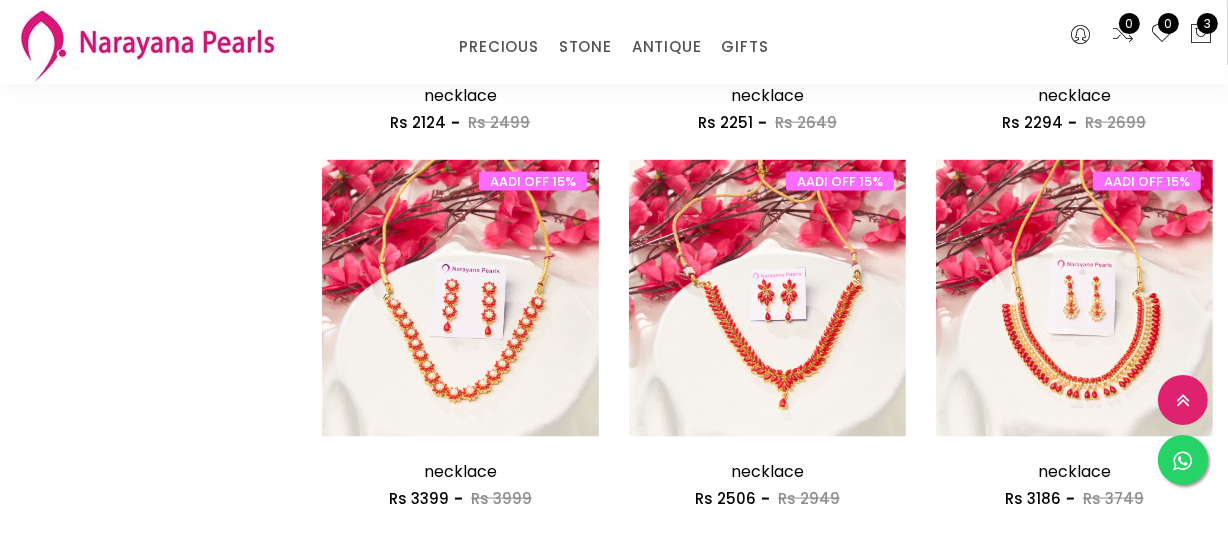 scroll, scrollTop: 2545, scrollLeft: 0, axis: vertical 